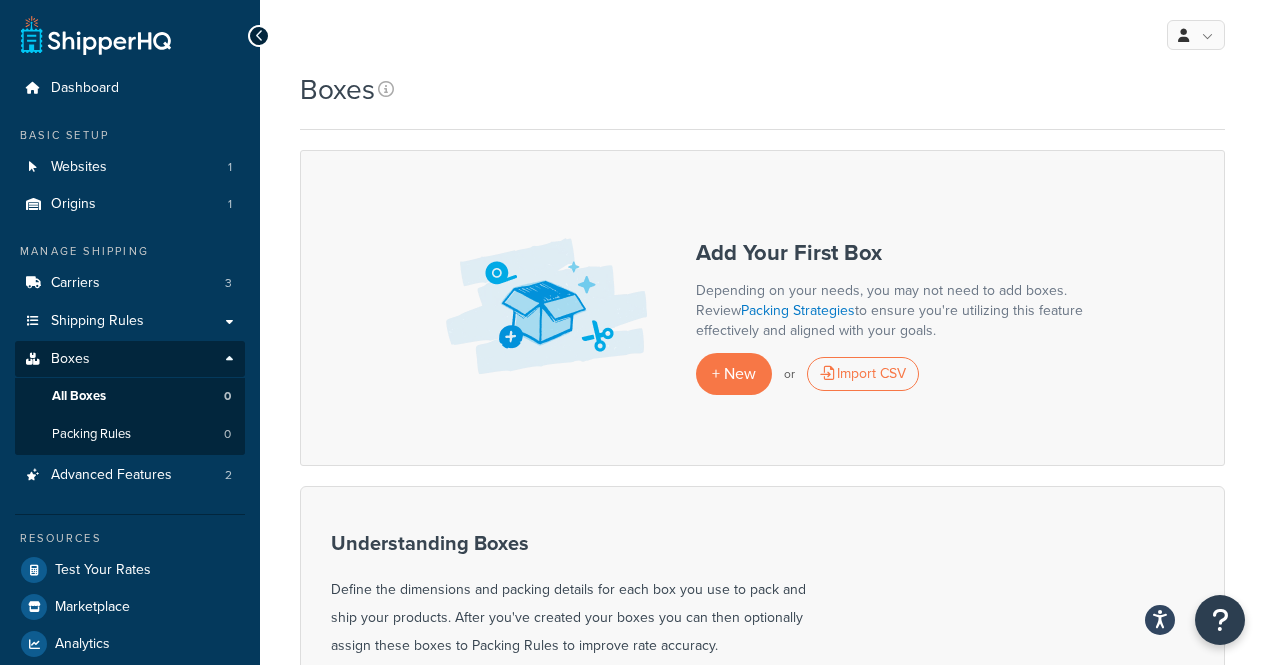 scroll, scrollTop: 0, scrollLeft: 0, axis: both 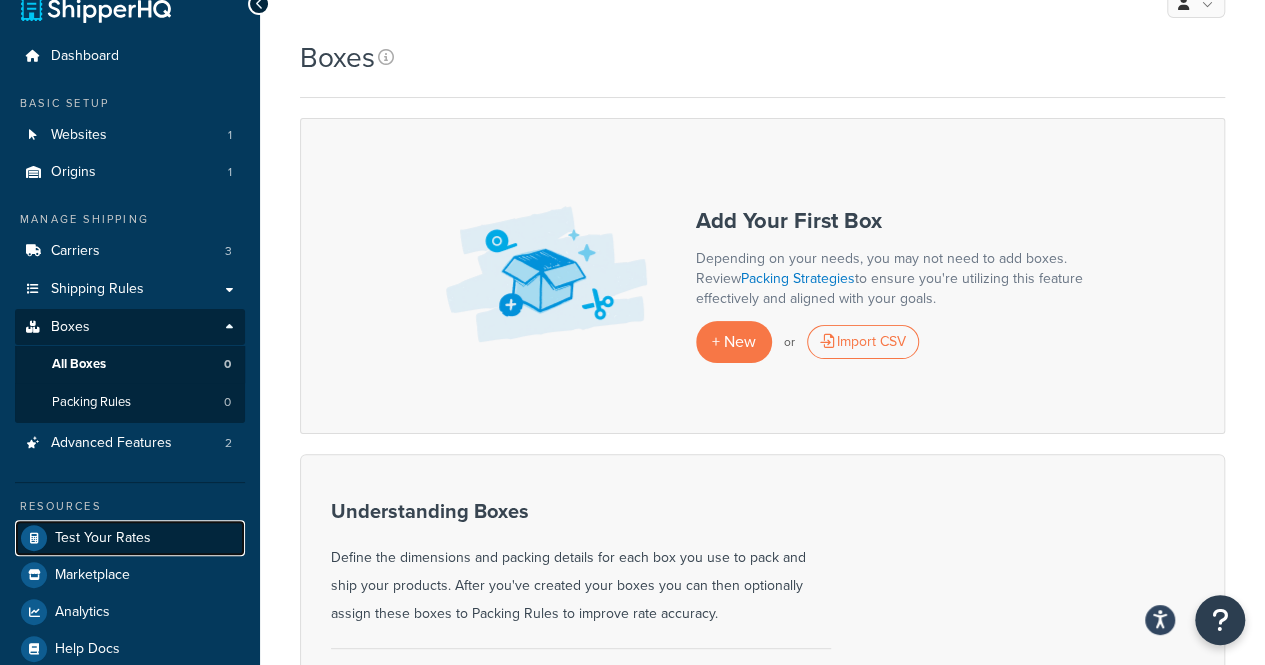 click on "Test Your Rates" at bounding box center [130, 538] 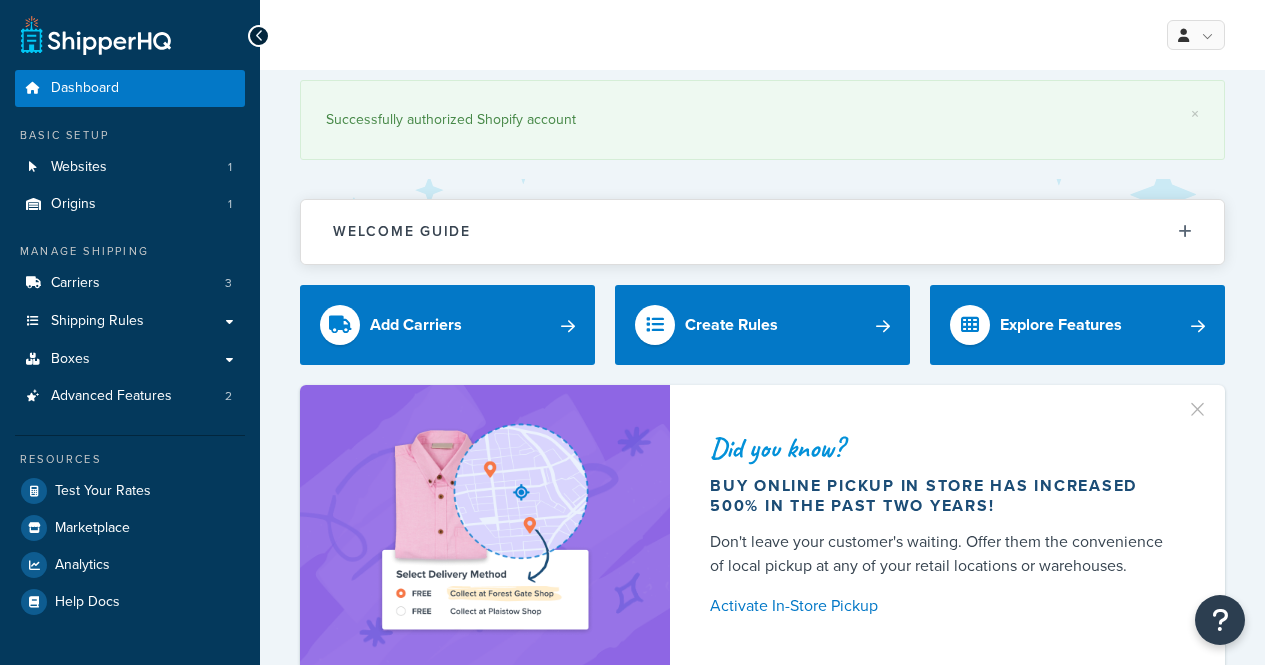scroll, scrollTop: 0, scrollLeft: 0, axis: both 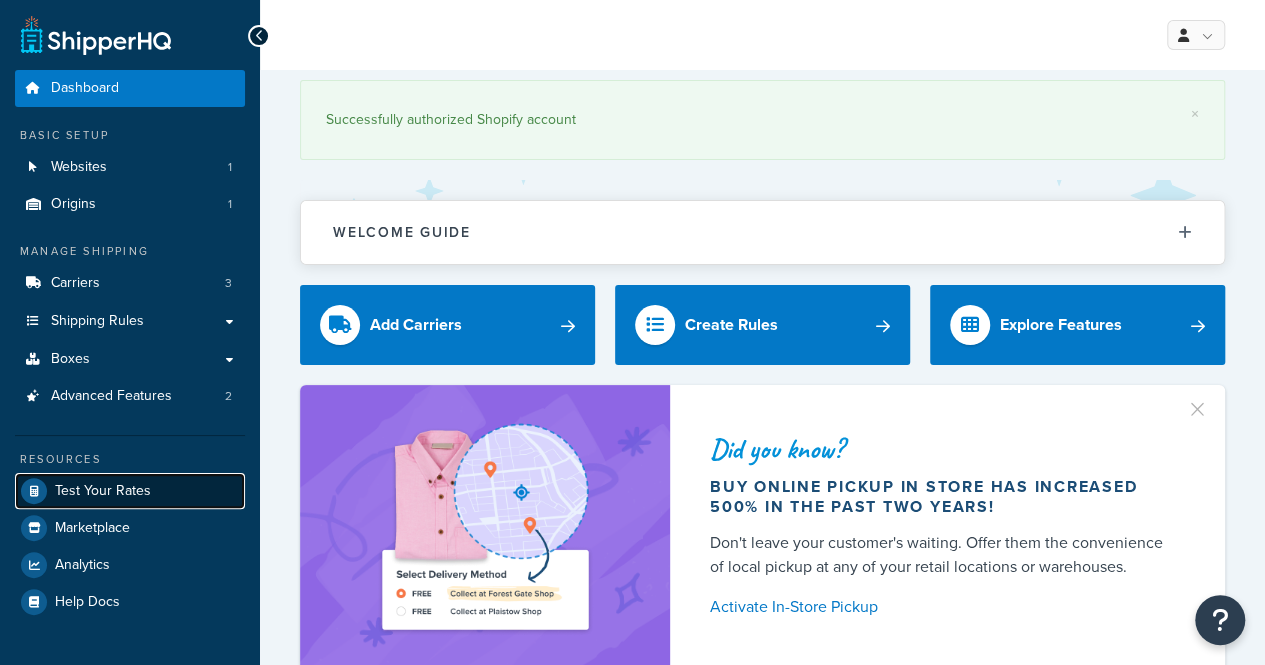 click on "Test Your Rates" at bounding box center (103, 491) 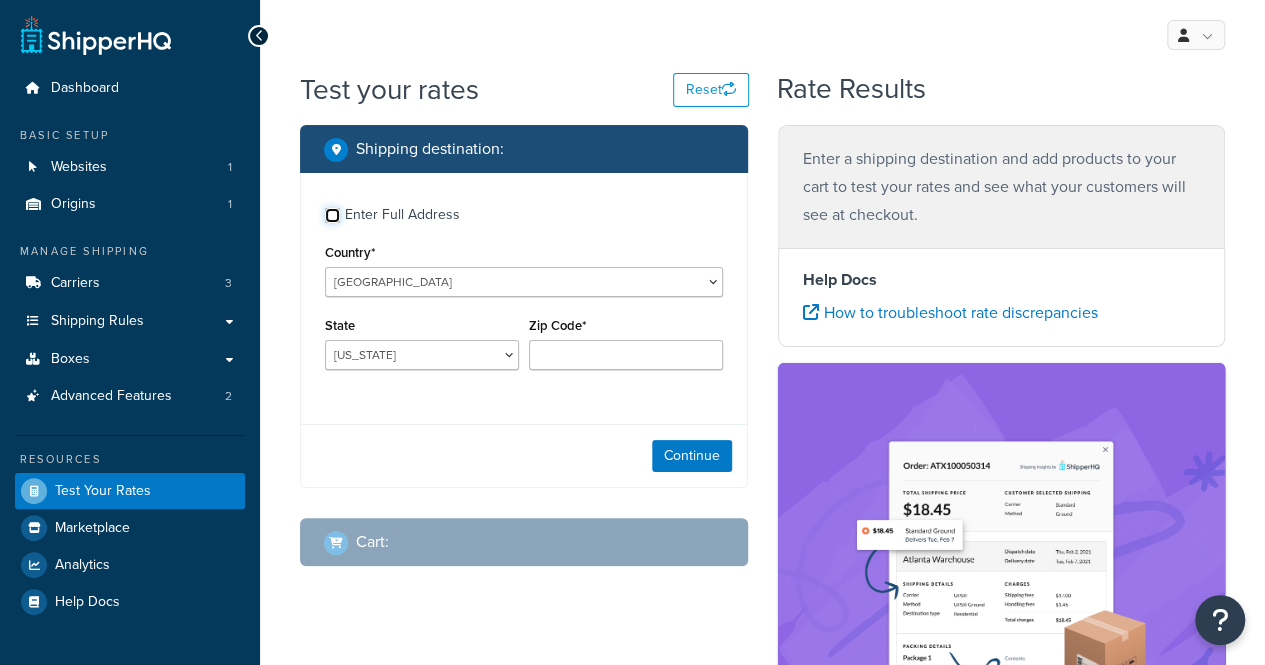 click on "Enter Full Address" at bounding box center (332, 215) 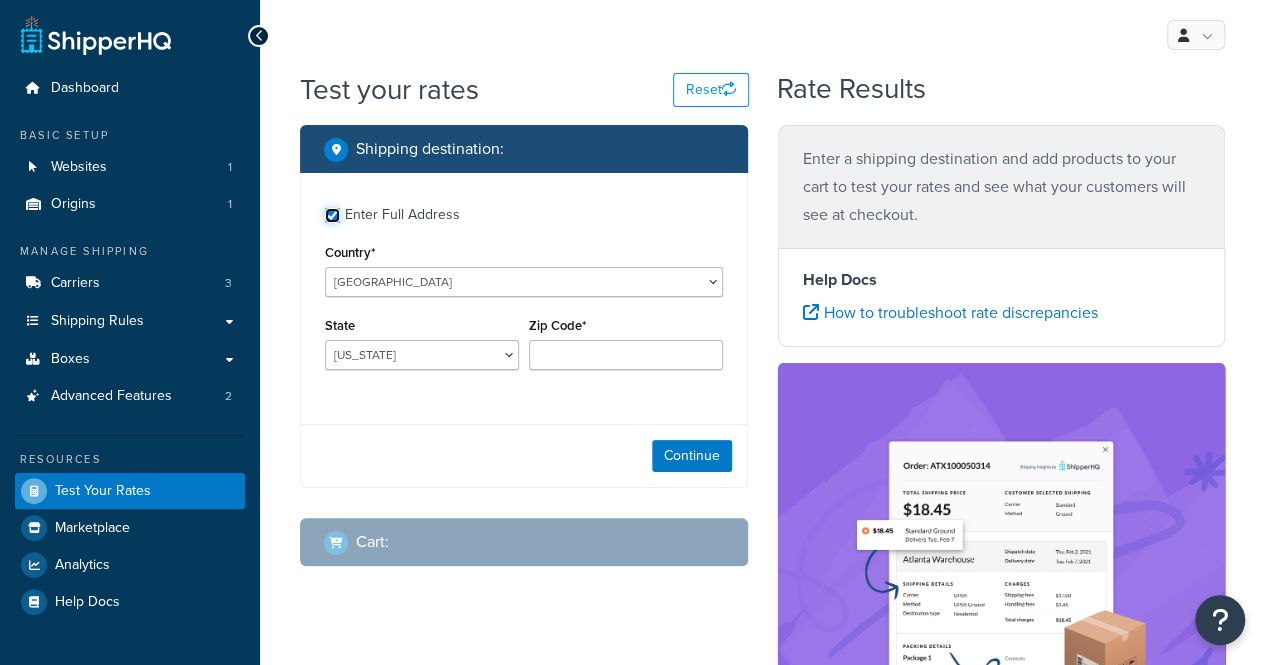 checkbox on "true" 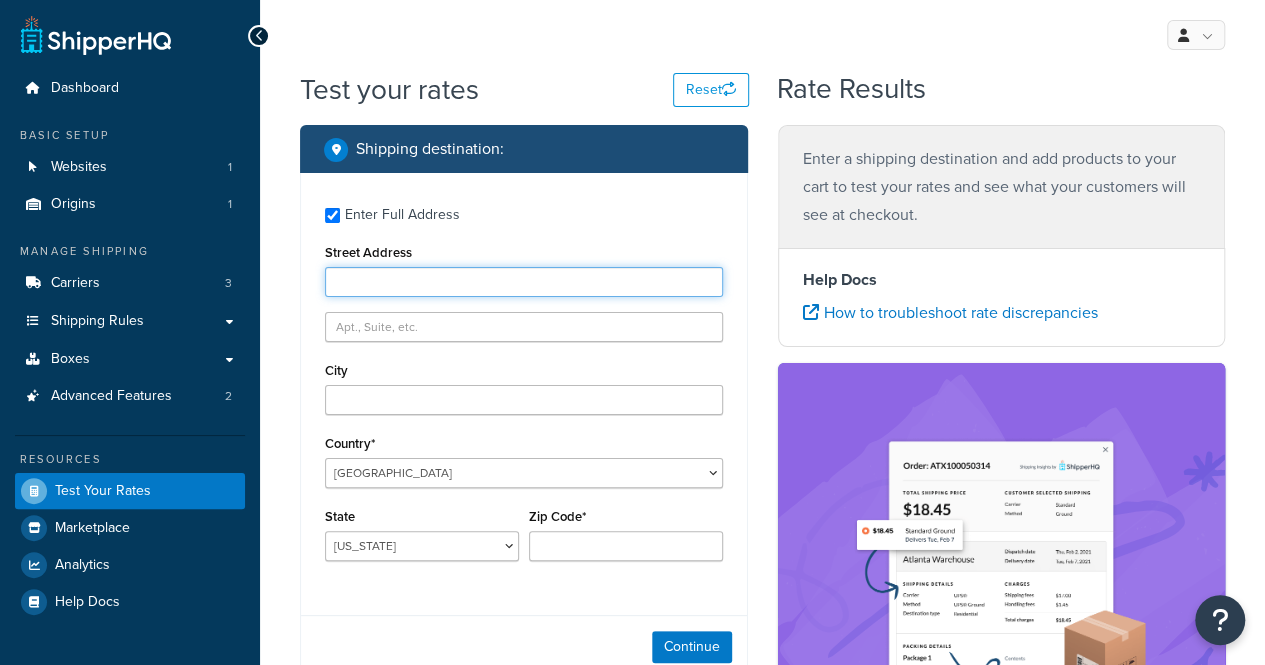 click on "Street Address" at bounding box center (524, 282) 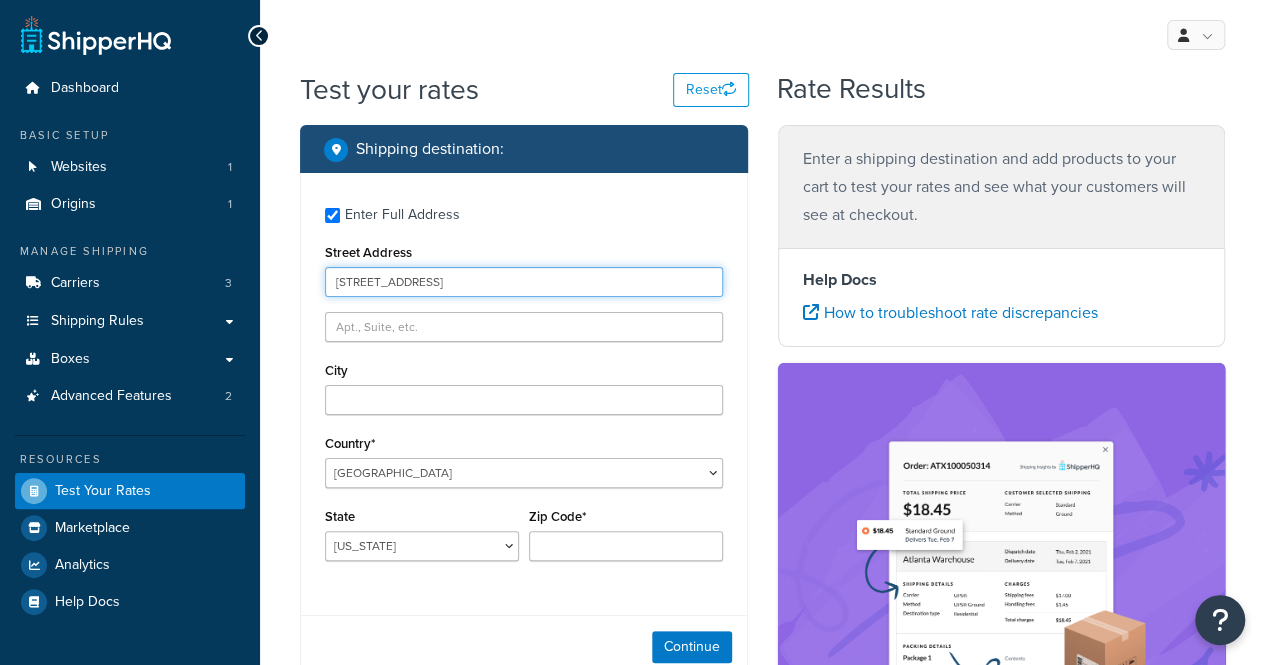 type on "251 queens cove road" 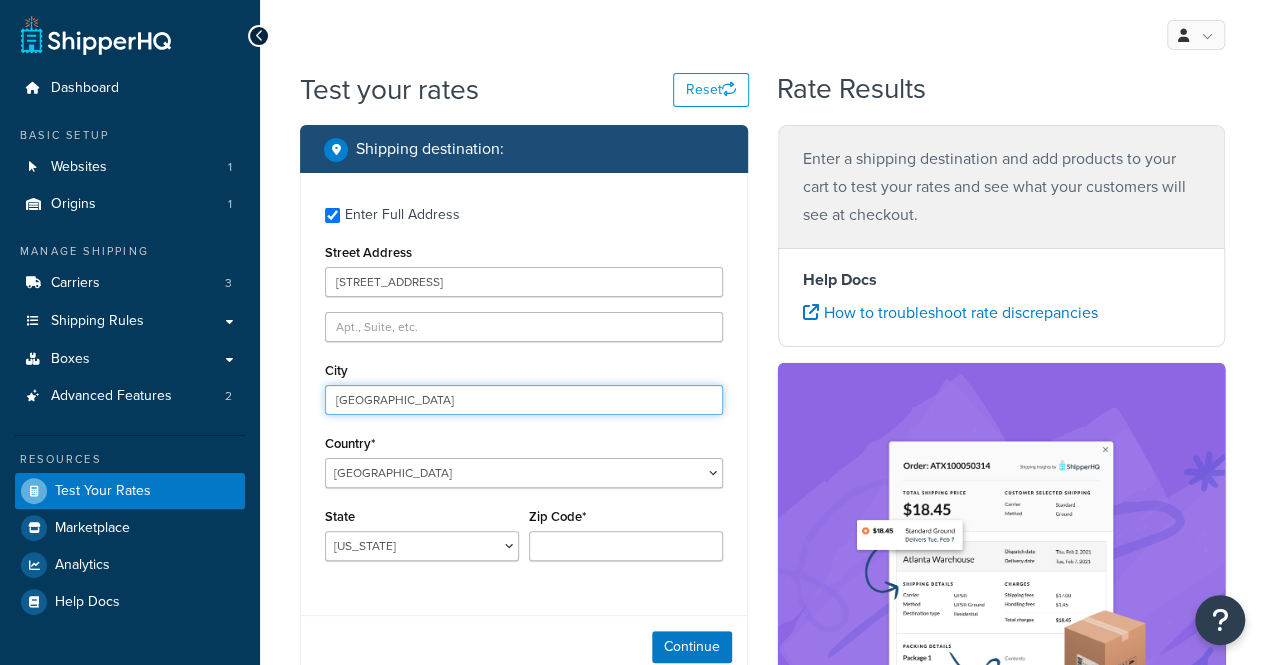type on "mooresville" 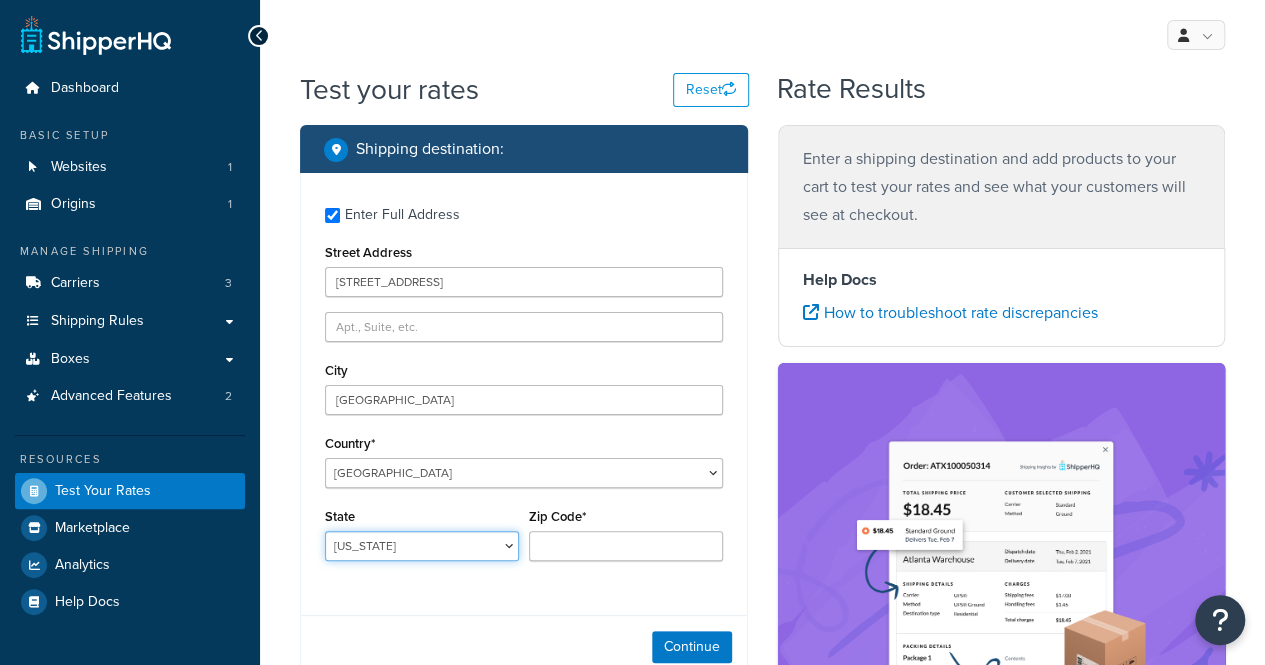 click on "Alabama  Alaska  American Samoa  Arizona  Arkansas  Armed Forces Americas  Armed Forces Europe, Middle East, Africa, Canada  Armed Forces Pacific  California  Colorado  Connecticut  Delaware  District of Columbia  Federated States of Micronesia  Florida  Georgia  Guam  Hawaii  Idaho  Illinois  Indiana  Iowa  Kansas  Kentucky  Louisiana  Maine  Marshall Islands  Maryland  Massachusetts  Michigan  Minnesota  Mississippi  Missouri  Montana  Nebraska  Nevada  New Hampshire  New Jersey  New Mexico  New York  North Carolina  North Dakota  Northern Mariana Islands  Ohio  Oklahoma  Oregon  Palau  Pennsylvania  Puerto Rico  Rhode Island  South Carolina  South Dakota  Tennessee  Texas  United States Minor Outlying Islands  Utah  Vermont  Virgin Islands  Virginia  Washington  West Virginia  Wisconsin  Wyoming" at bounding box center [422, 546] 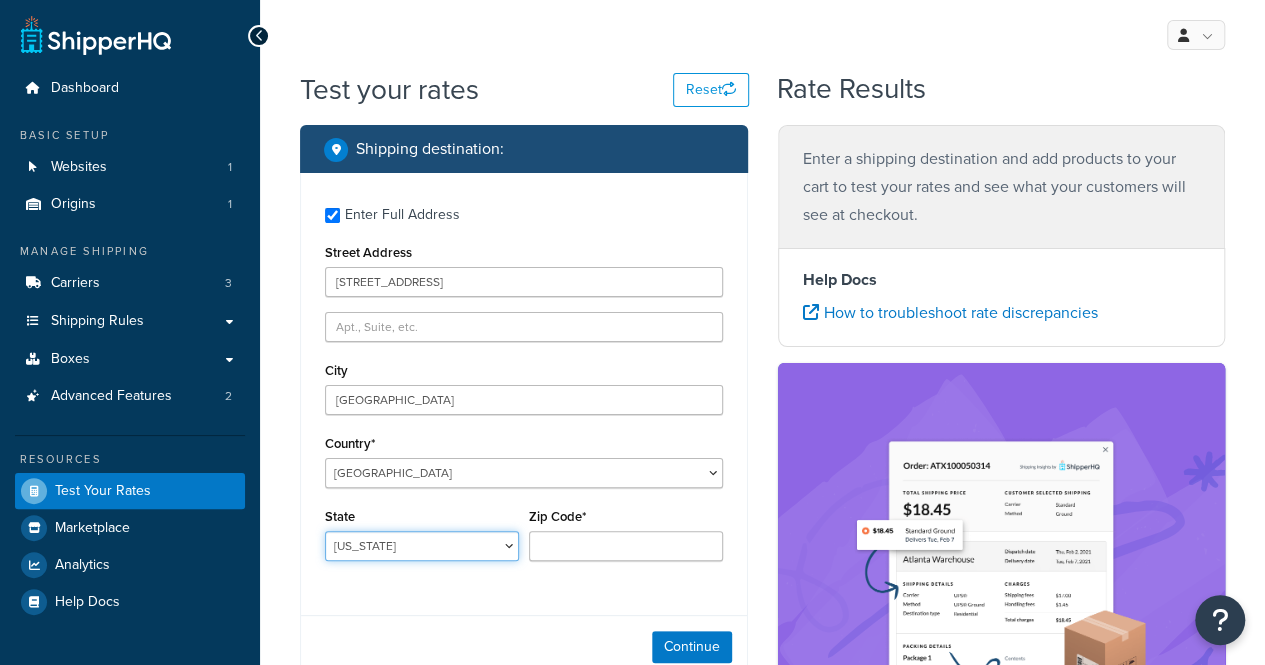 click on "Alabama  Alaska  American Samoa  Arizona  Arkansas  Armed Forces Americas  Armed Forces Europe, Middle East, Africa, Canada  Armed Forces Pacific  California  Colorado  Connecticut  Delaware  District of Columbia  Federated States of Micronesia  Florida  Georgia  Guam  Hawaii  Idaho  Illinois  Indiana  Iowa  Kansas  Kentucky  Louisiana  Maine  Marshall Islands  Maryland  Massachusetts  Michigan  Minnesota  Mississippi  Missouri  Montana  Nebraska  Nevada  New Hampshire  New Jersey  New Mexico  New York  North Carolina  North Dakota  Northern Mariana Islands  Ohio  Oklahoma  Oregon  Palau  Pennsylvania  Puerto Rico  Rhode Island  South Carolina  South Dakota  Tennessee  Texas  United States Minor Outlying Islands  Utah  Vermont  Virgin Islands  Virginia  Washington  West Virginia  Wisconsin  Wyoming" at bounding box center [422, 546] 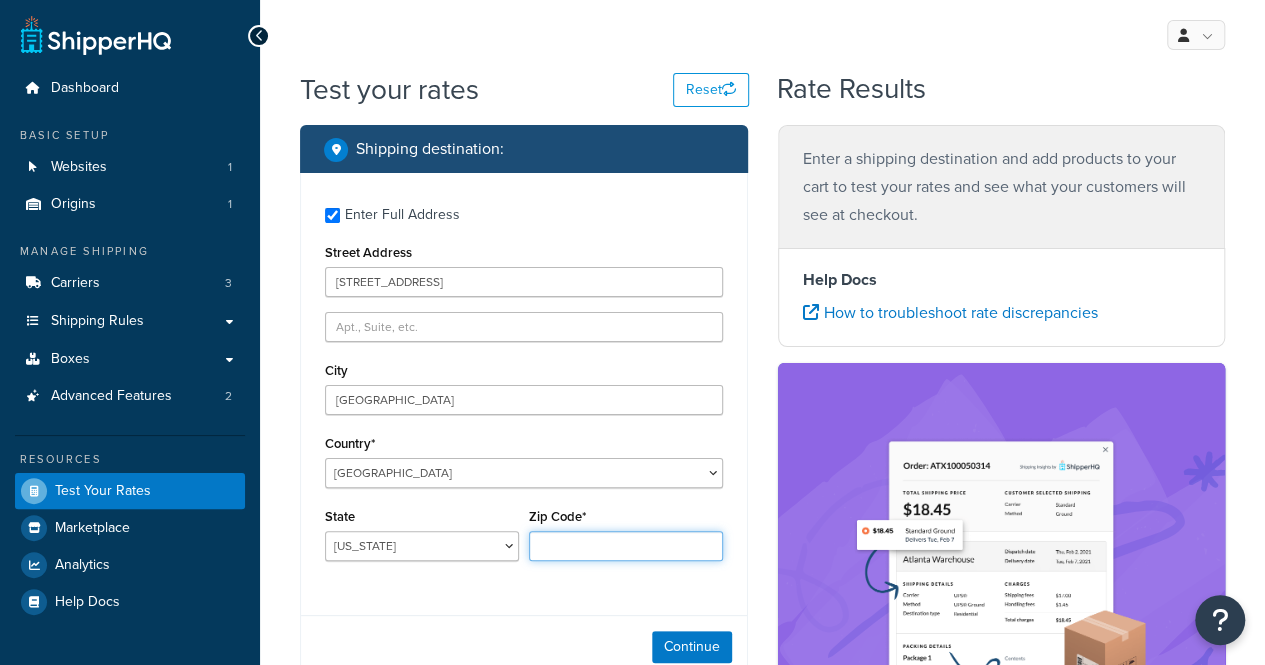 click on "Zip Code*" at bounding box center [626, 546] 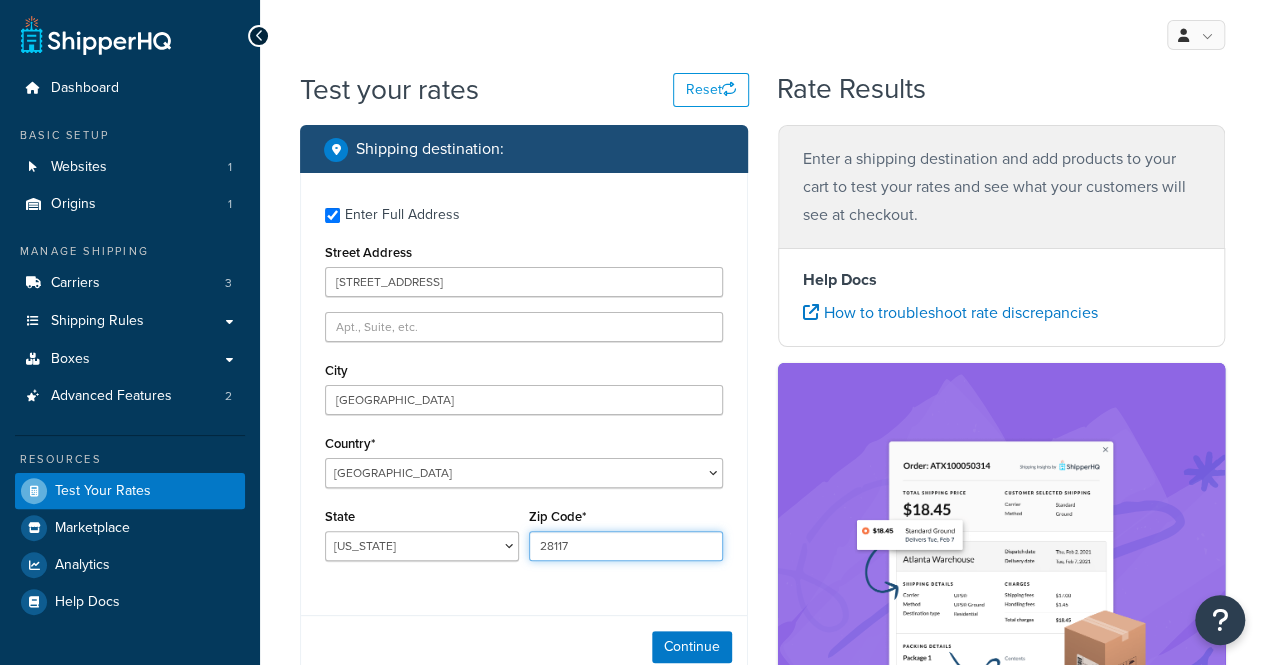 type on "28117" 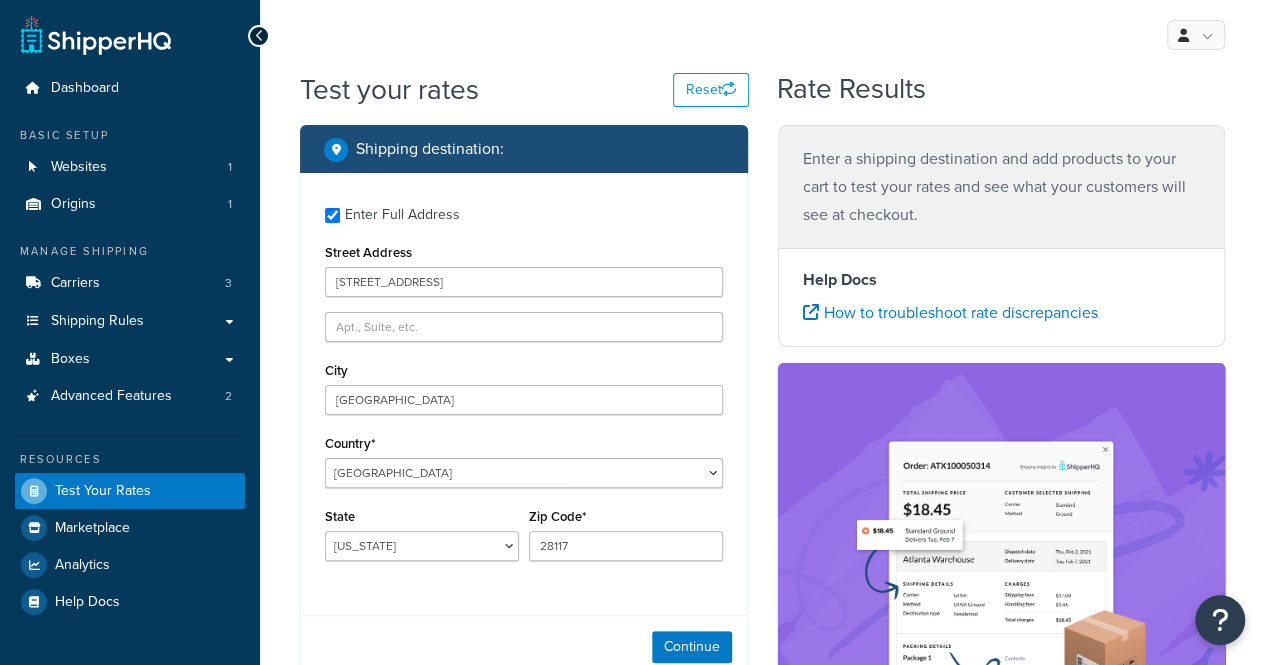 click on "Enter Full Address Street Address   251 queens cove road   City   mooresville Country*   United States  United Kingdom  Afghanistan  Åland Islands  Albania  Algeria  American Samoa  Andorra  Angola  Anguilla  Antarctica  Antigua and Barbuda  Argentina  Armenia  Aruba  Australia  Austria  Azerbaijan  Bahamas  Bahrain  Bangladesh  Barbados  Belarus  Belgium  Belize  Benin  Bermuda  Bhutan  Bolivia  Bonaire, Sint Eustatius and Saba  Bosnia and Herzegovina  Botswana  Bouvet Island  Brazil  British Indian Ocean Territory  Brunei Darussalam  Bulgaria  Burkina Faso  Burundi  Cambodia  Cameroon  Canada  Cape Verde  Cayman Islands  Central African Republic  Chad  Chile  China  Christmas Island  Cocos (Keeling) Islands  Colombia  Comoros  Congo  Congo, The Democratic Republic of the  Cook Islands  Costa Rica  Côte d'Ivoire  Croatia  Cuba  Curacao  Cyprus  Czech Republic  Denmark  Djibouti  Dominica  Dominican Republic  Ecuador  Egypt  El Salvador  Equatorial Guinea  Eritrea  Estonia  Ethiopia  Faroe Islands  Fiji" at bounding box center [524, 386] 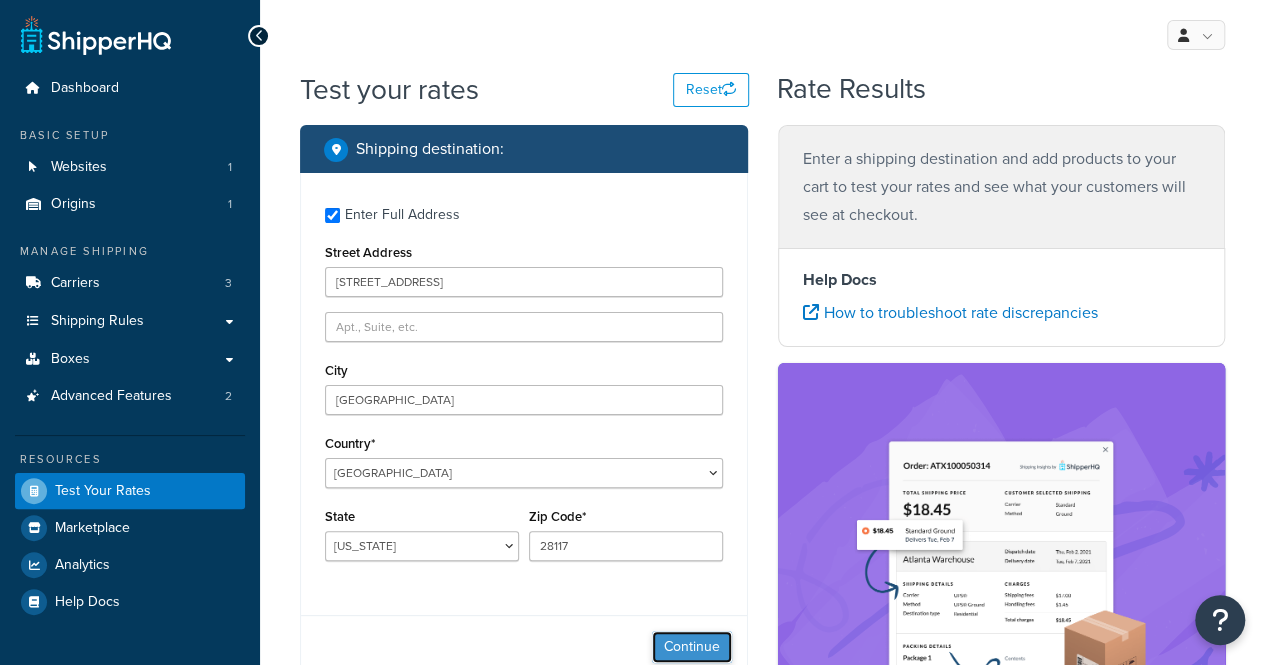 click on "Continue" at bounding box center (692, 647) 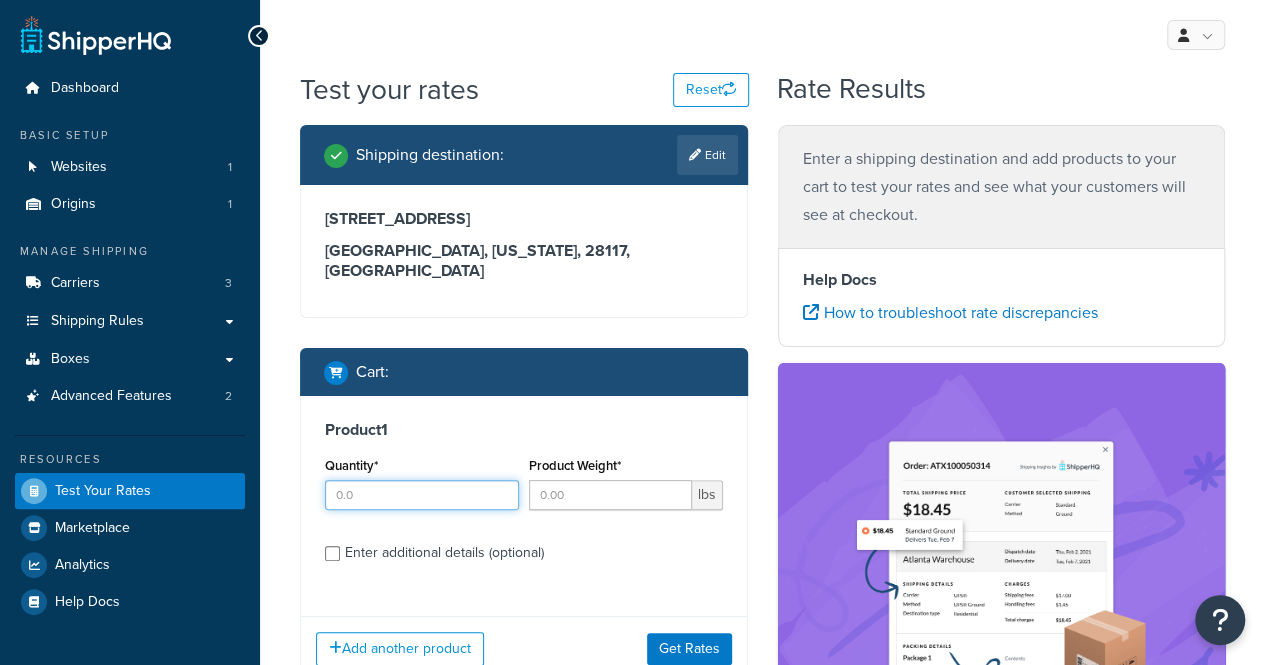 click on "Quantity*" at bounding box center (422, 495) 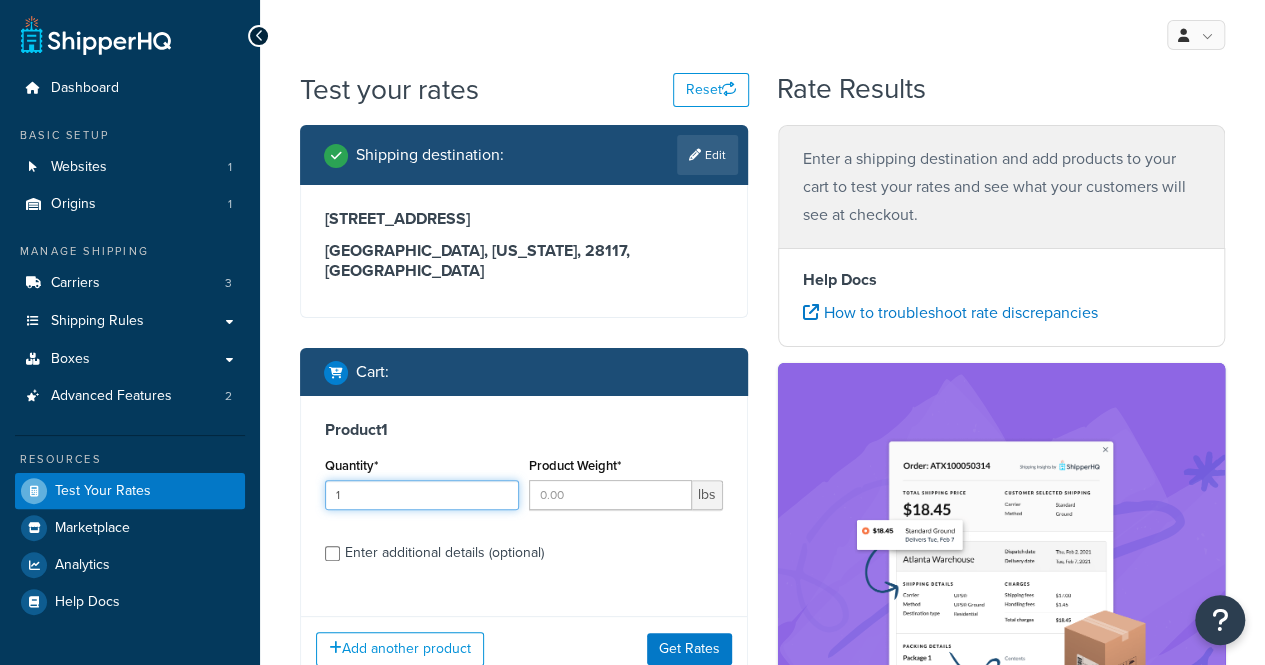 type on "1" 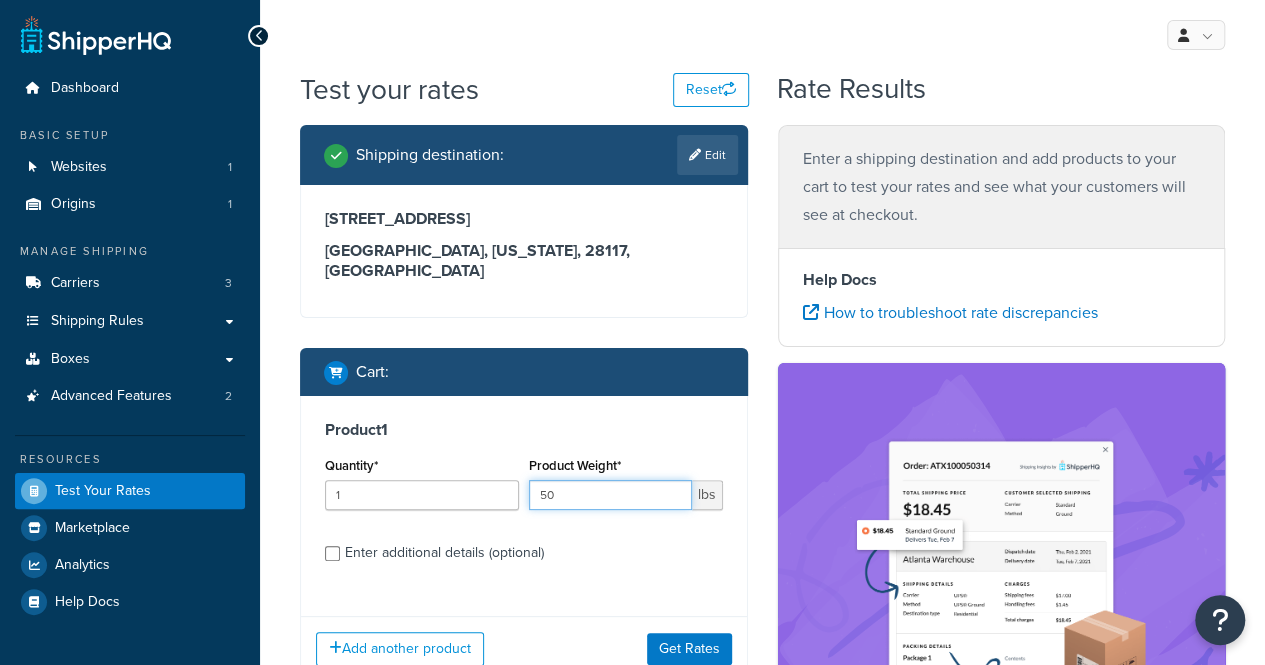 type on "50" 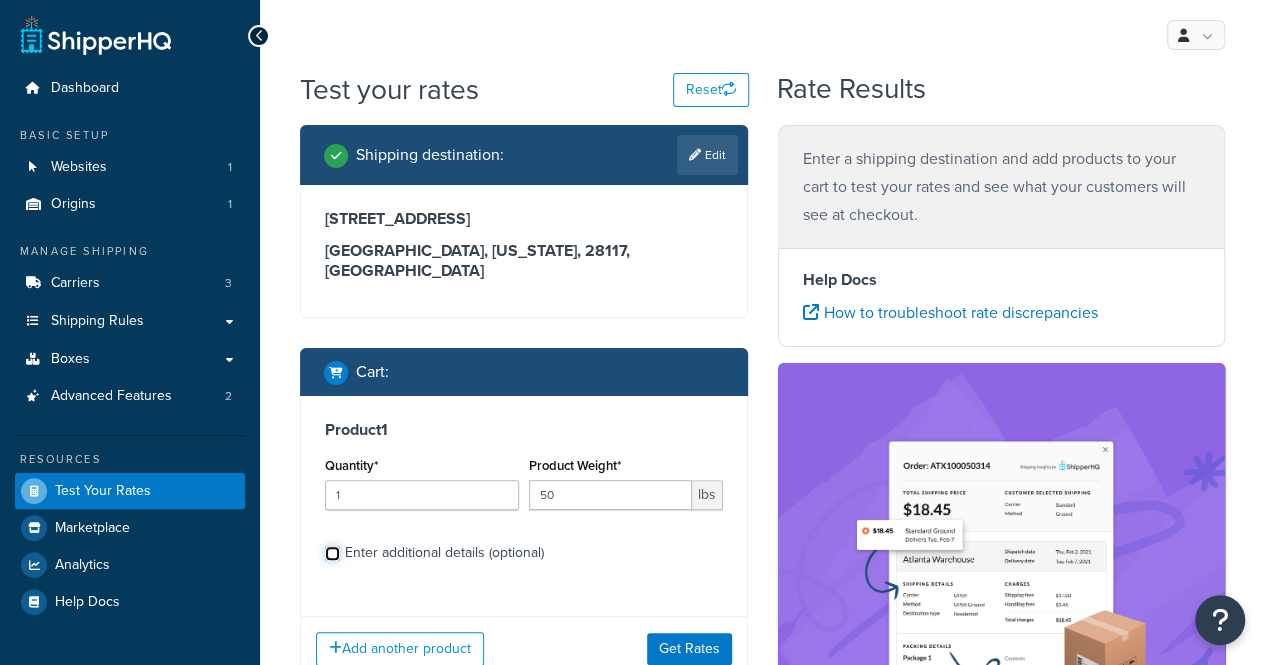 scroll, scrollTop: 18, scrollLeft: 0, axis: vertical 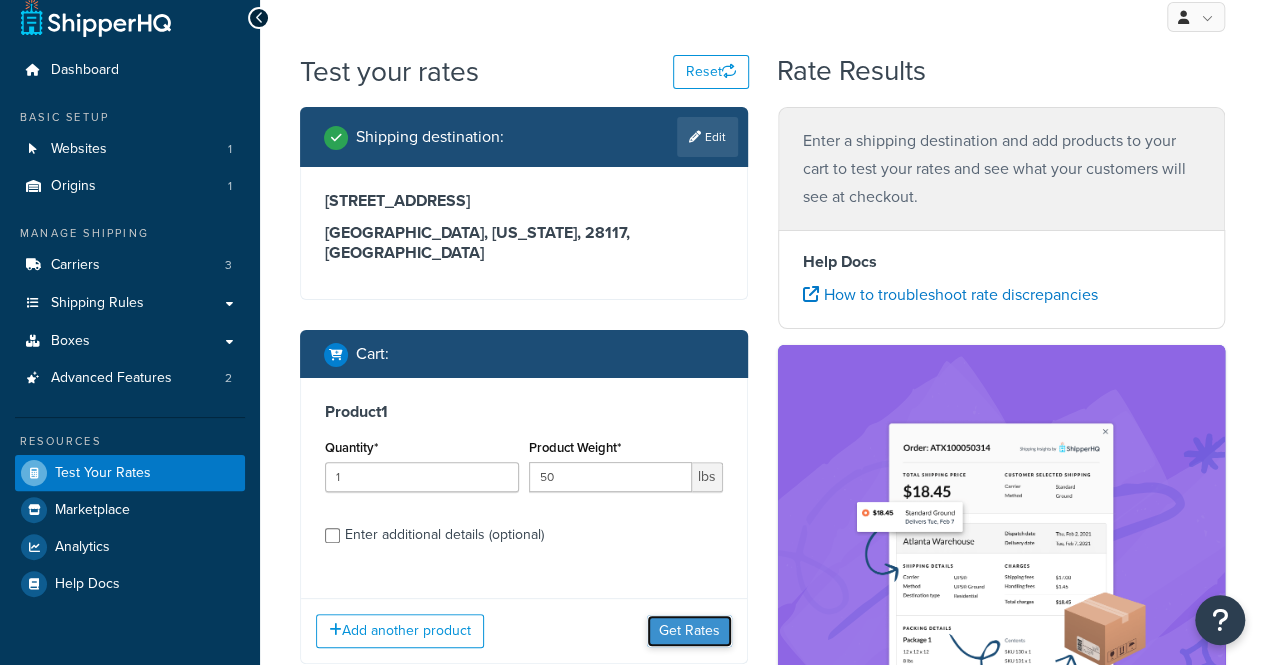 click on "Get Rates" at bounding box center (689, 631) 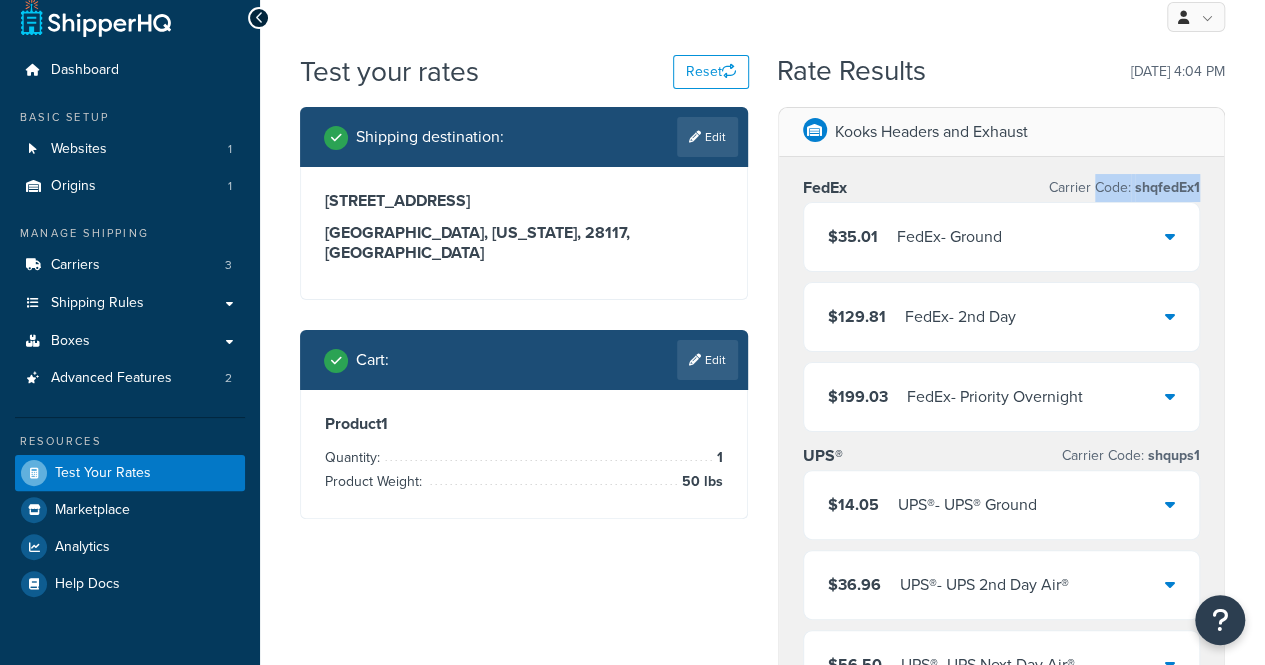 drag, startPoint x: 1096, startPoint y: 189, endPoint x: 1232, endPoint y: 190, distance: 136.00368 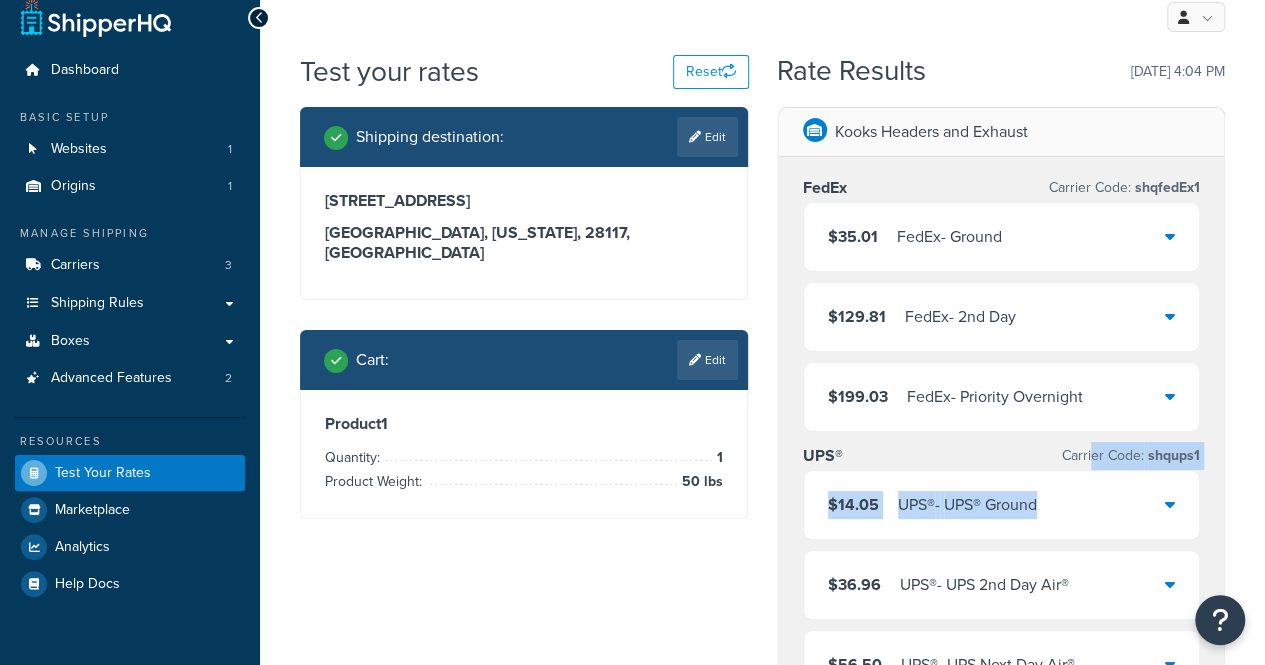 drag, startPoint x: 1093, startPoint y: 457, endPoint x: 1279, endPoint y: 485, distance: 188.09572 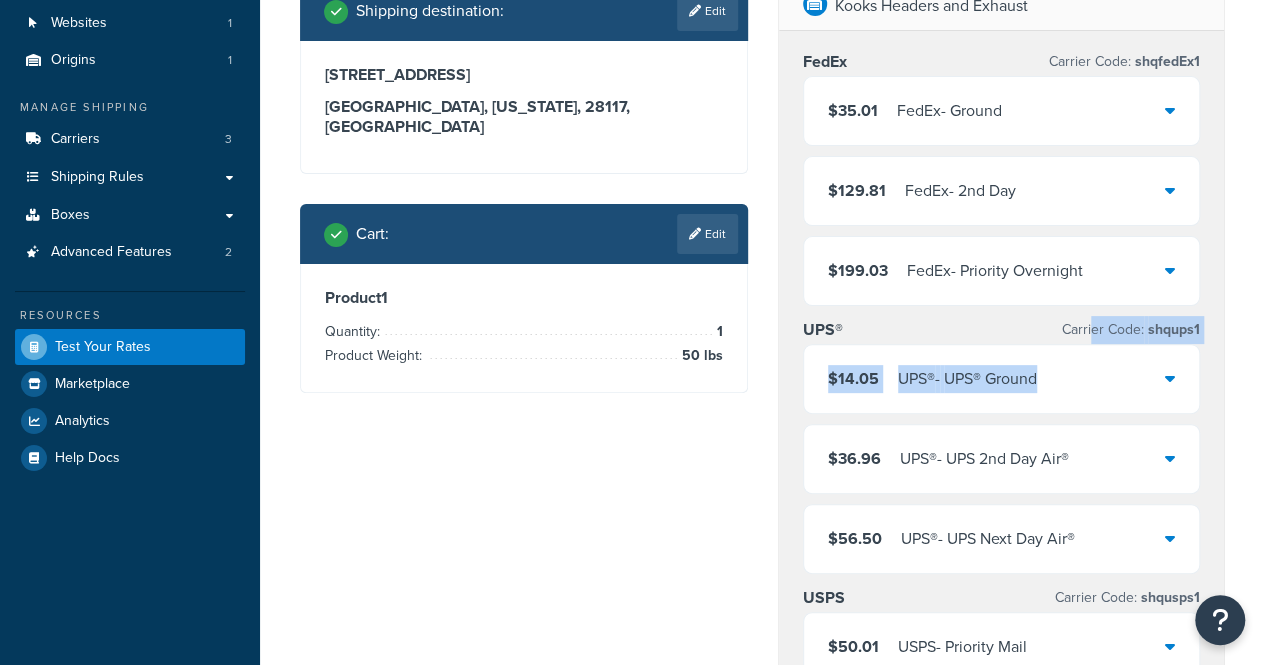 scroll, scrollTop: 135, scrollLeft: 0, axis: vertical 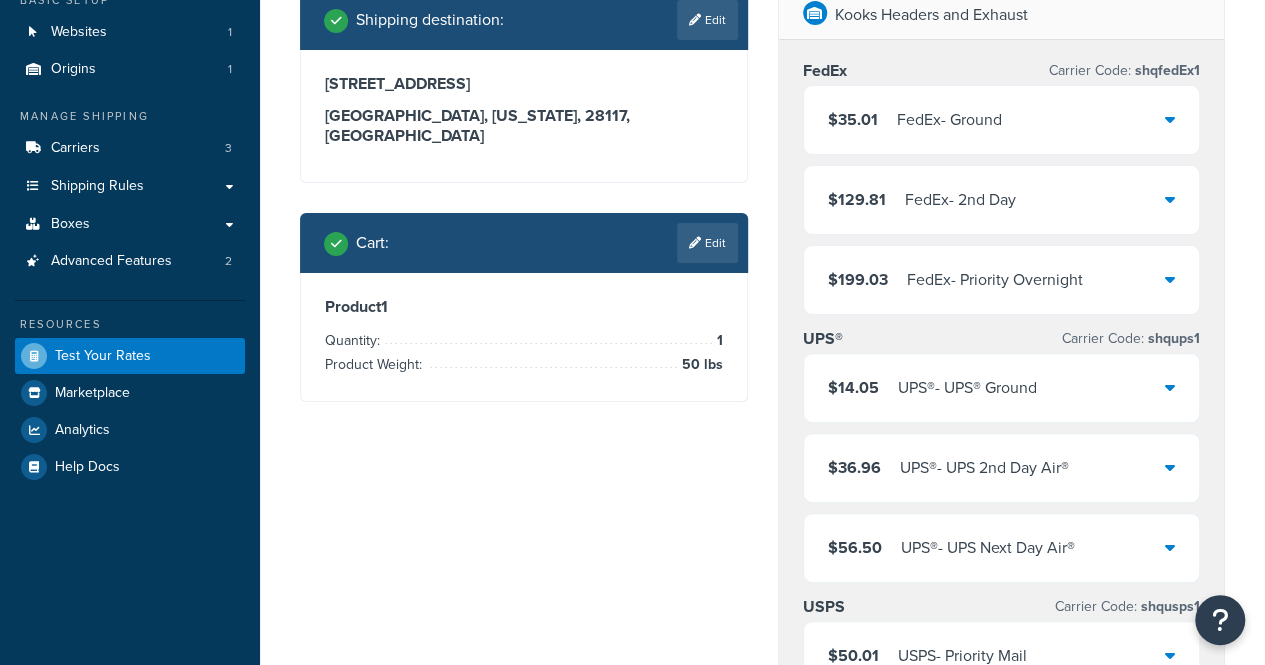 click at bounding box center (1170, 119) 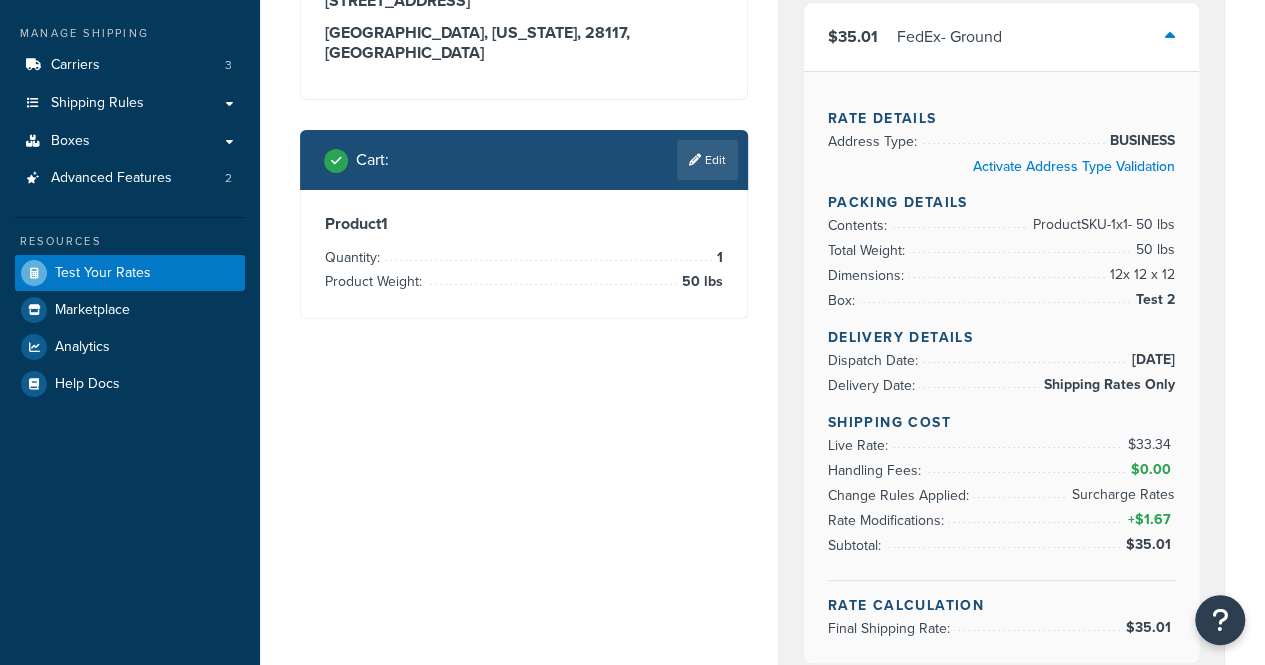 scroll, scrollTop: 219, scrollLeft: 0, axis: vertical 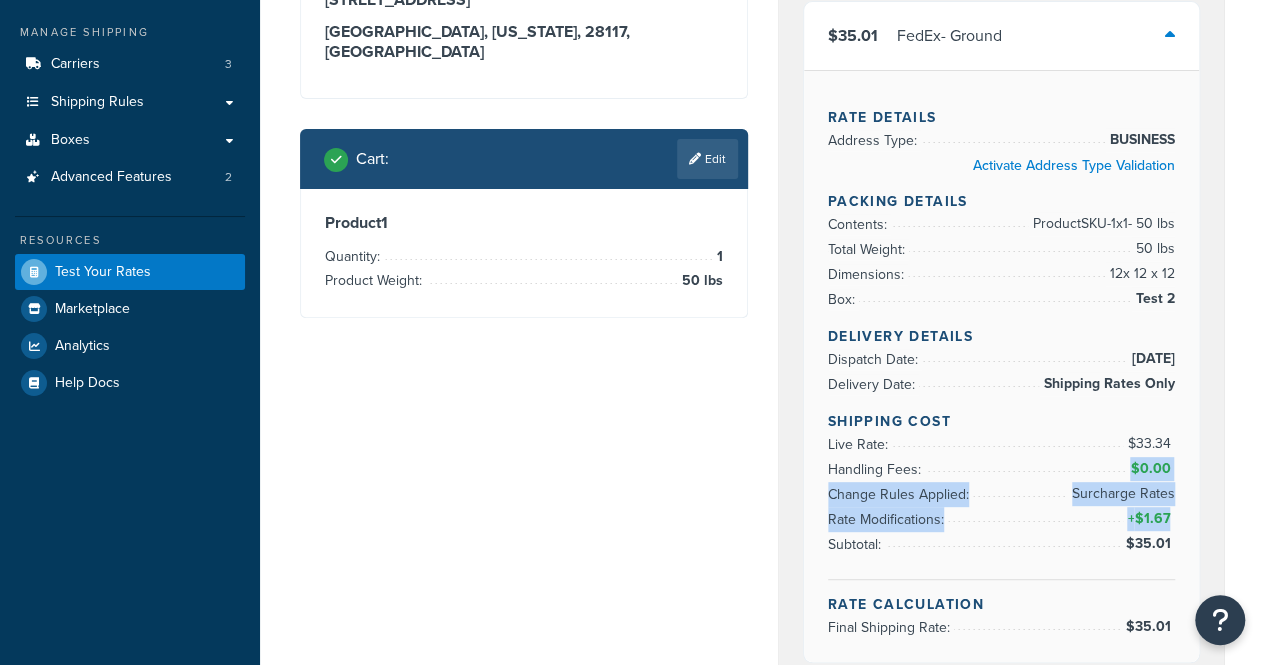 drag, startPoint x: 994, startPoint y: 454, endPoint x: 1104, endPoint y: 539, distance: 139.01439 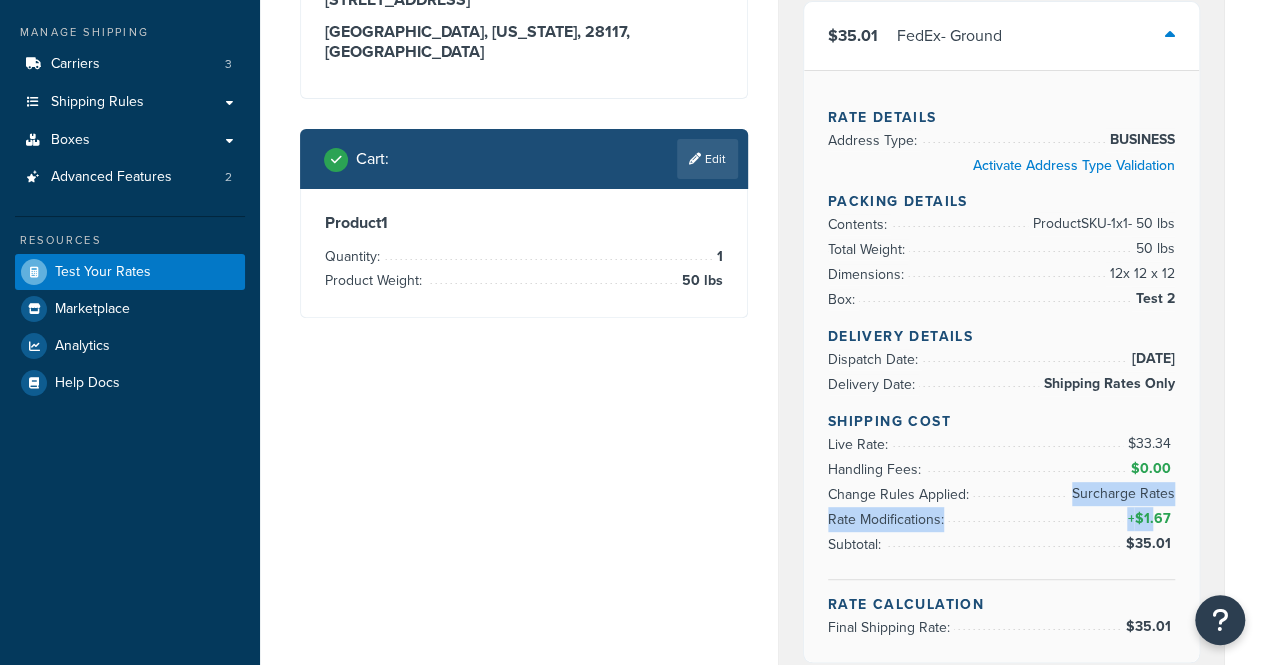 drag, startPoint x: 1071, startPoint y: 490, endPoint x: 1165, endPoint y: 506, distance: 95.35198 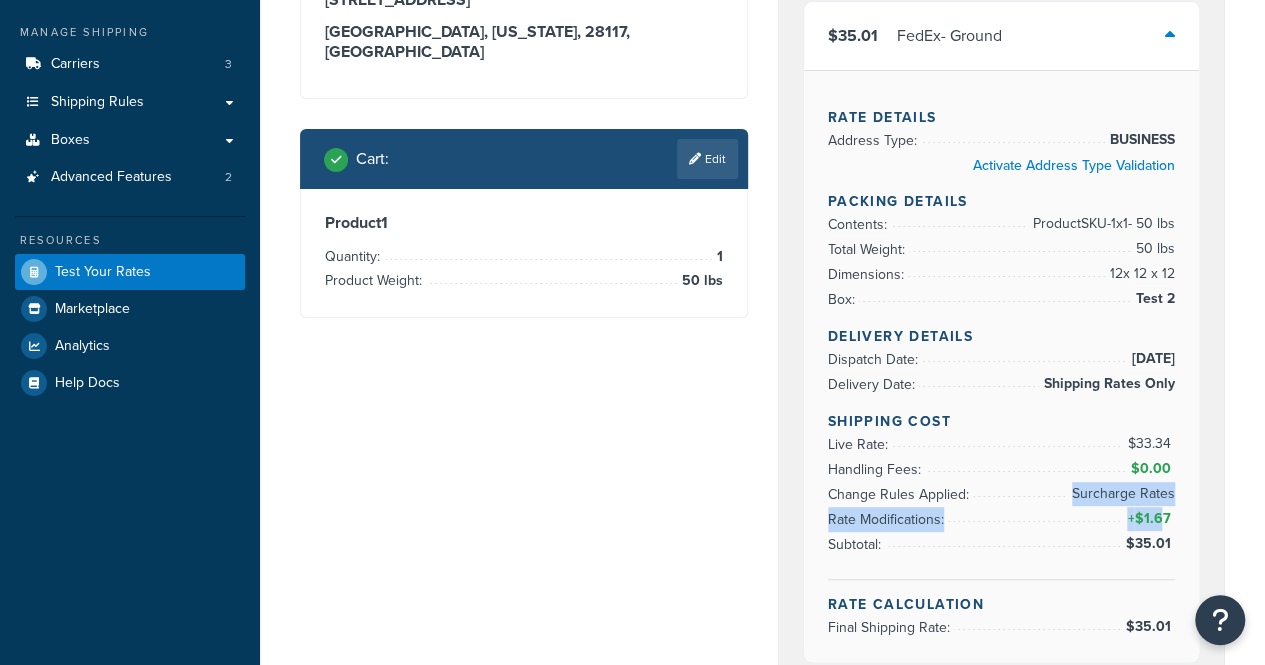 click on "Subtotal: $35.01" at bounding box center (1002, 544) 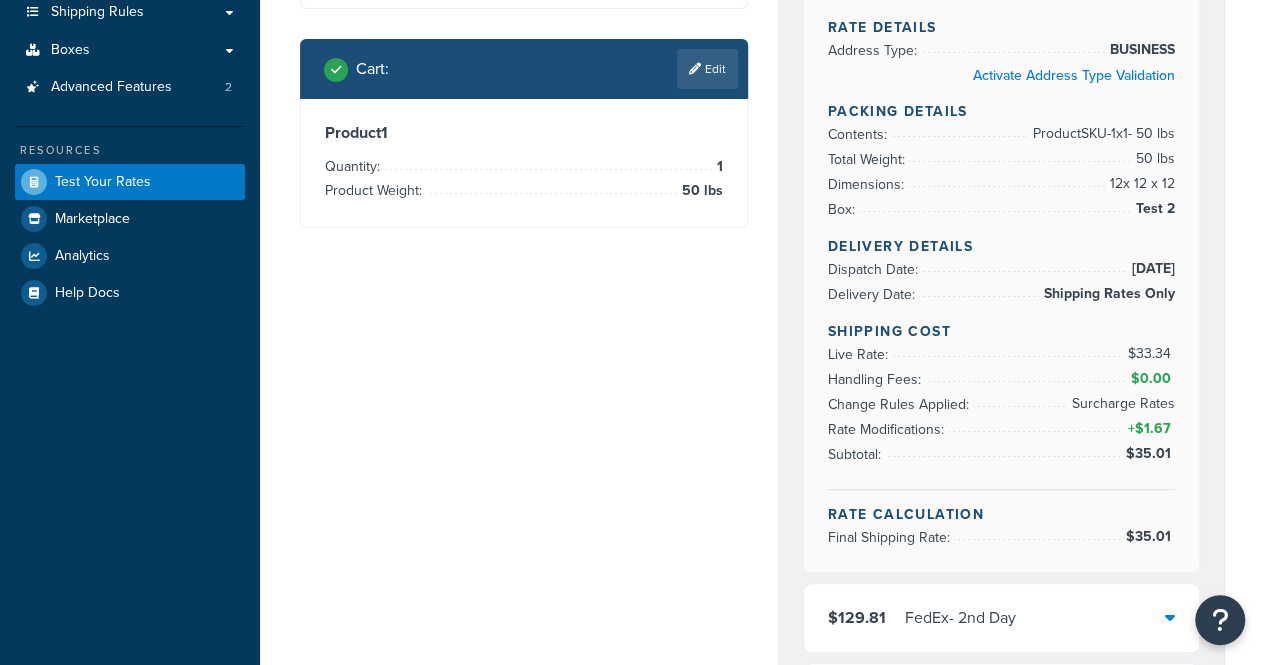 scroll, scrollTop: 310, scrollLeft: 0, axis: vertical 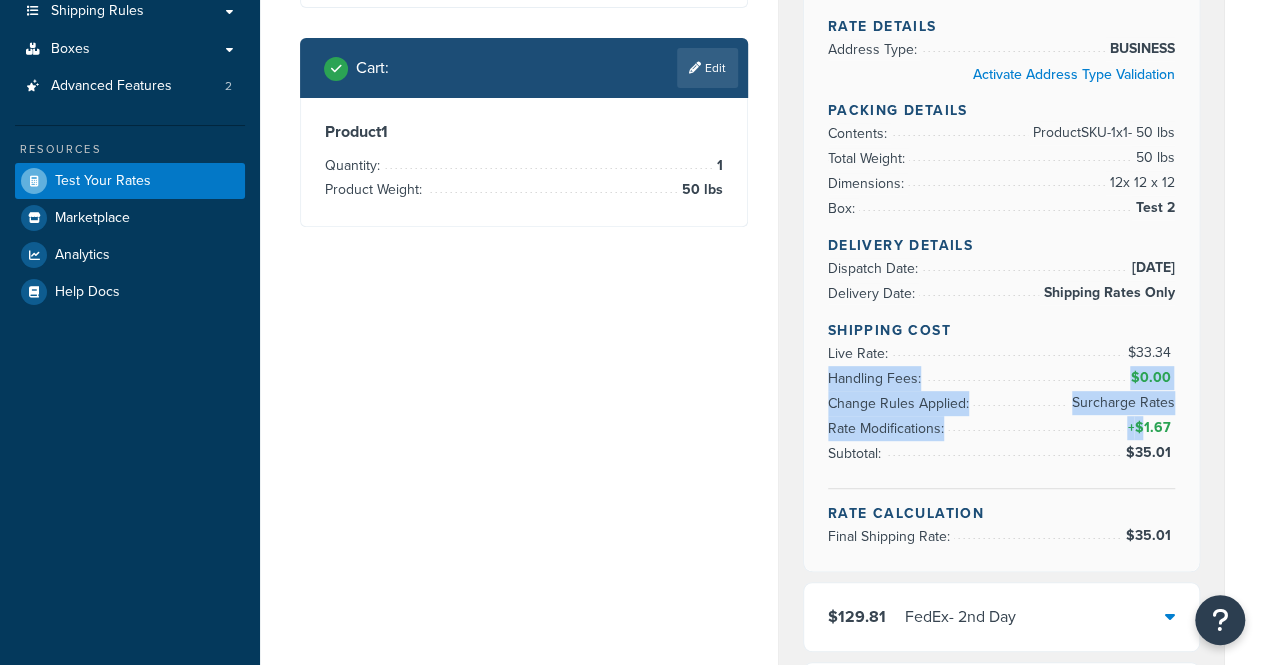 drag, startPoint x: 1112, startPoint y: 371, endPoint x: 1143, endPoint y: 436, distance: 72.013885 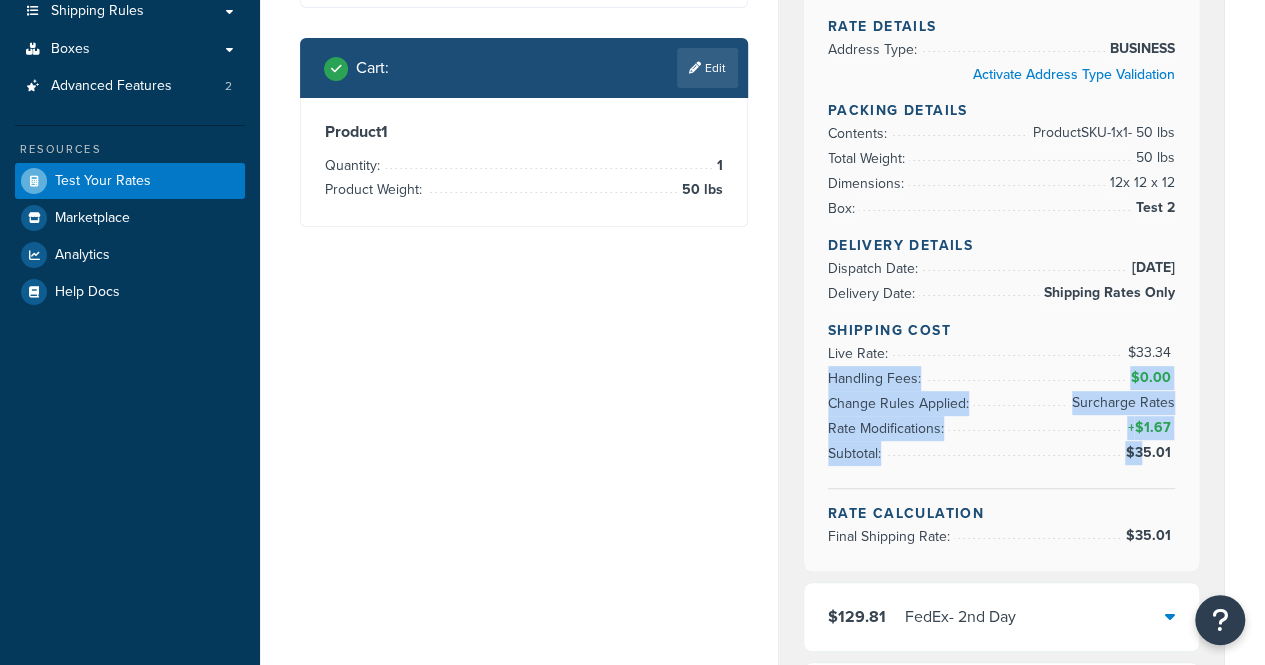 click on "Rate Modifications: + $1.67" at bounding box center [1002, 428] 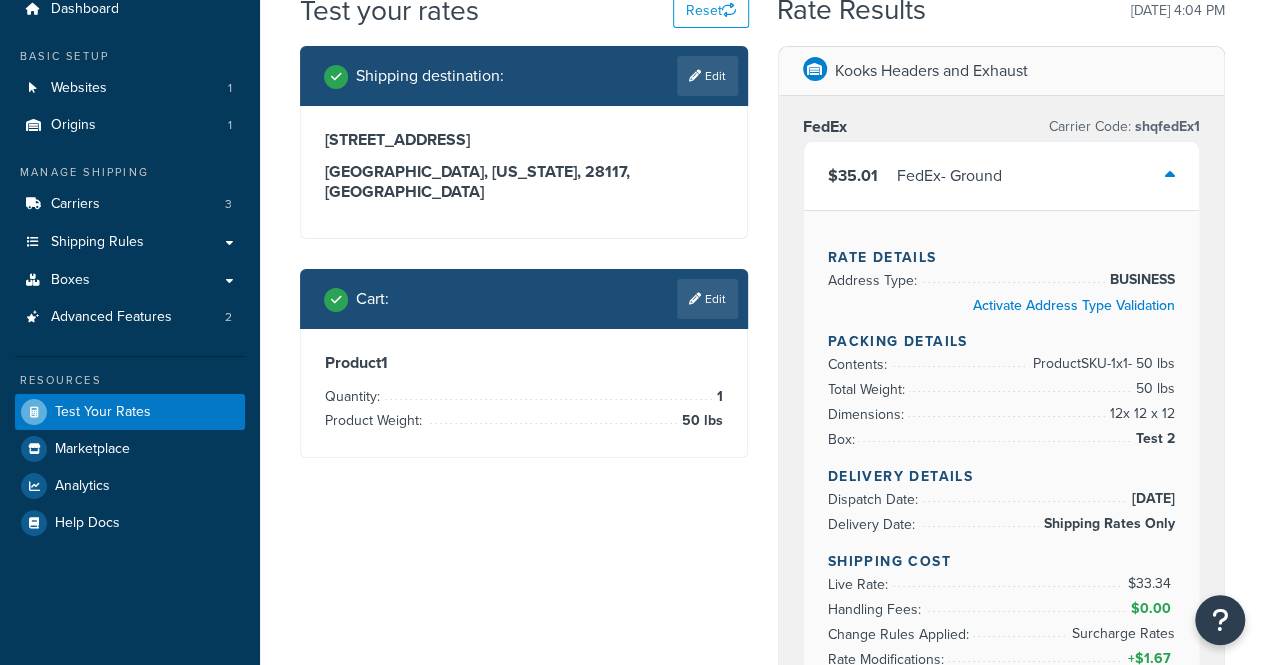 scroll, scrollTop: 78, scrollLeft: 0, axis: vertical 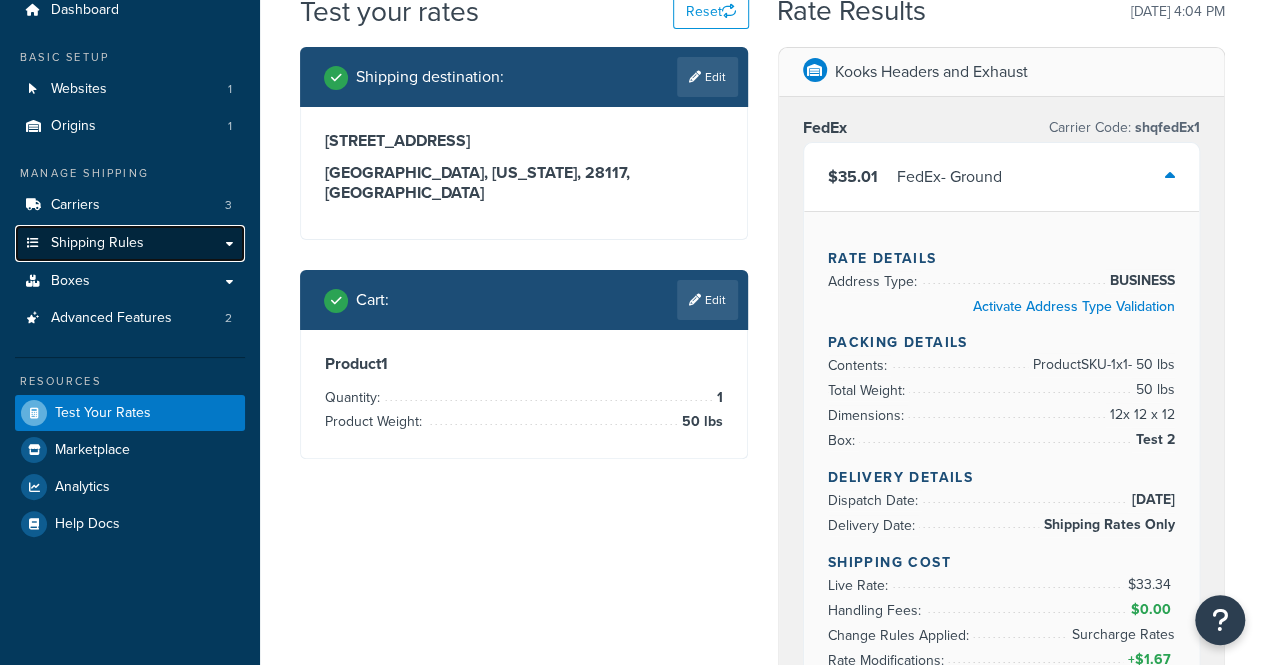click on "Shipping Rules" at bounding box center (130, 243) 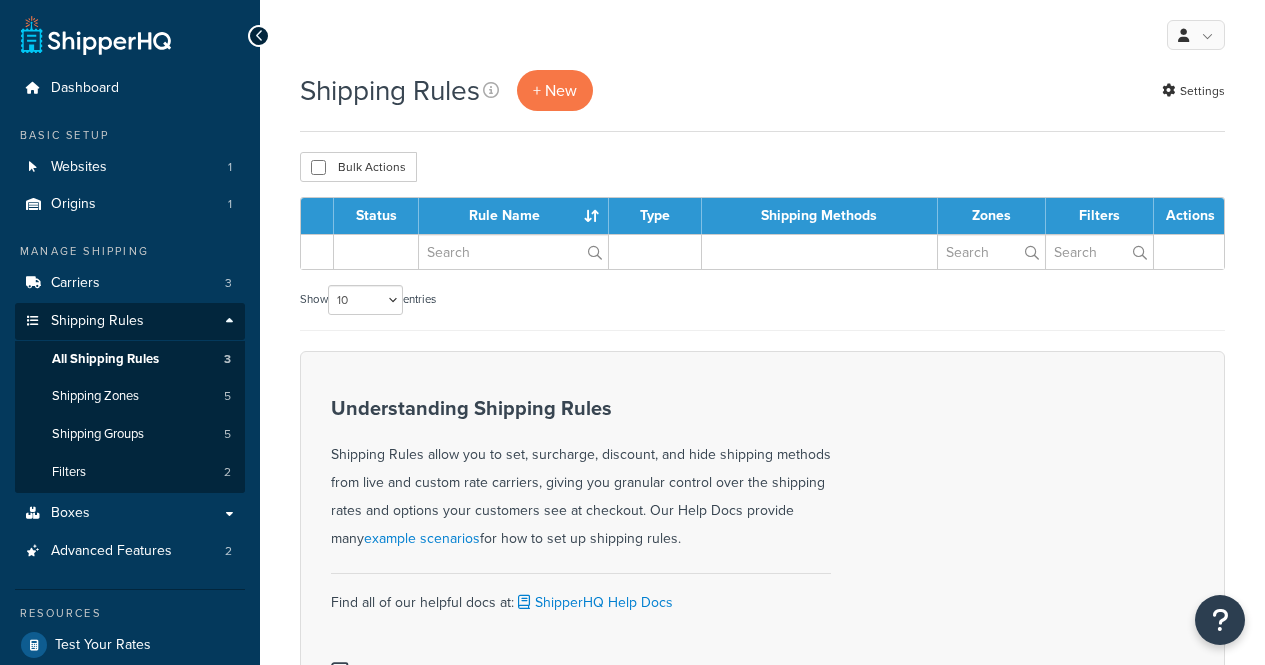 scroll, scrollTop: 0, scrollLeft: 0, axis: both 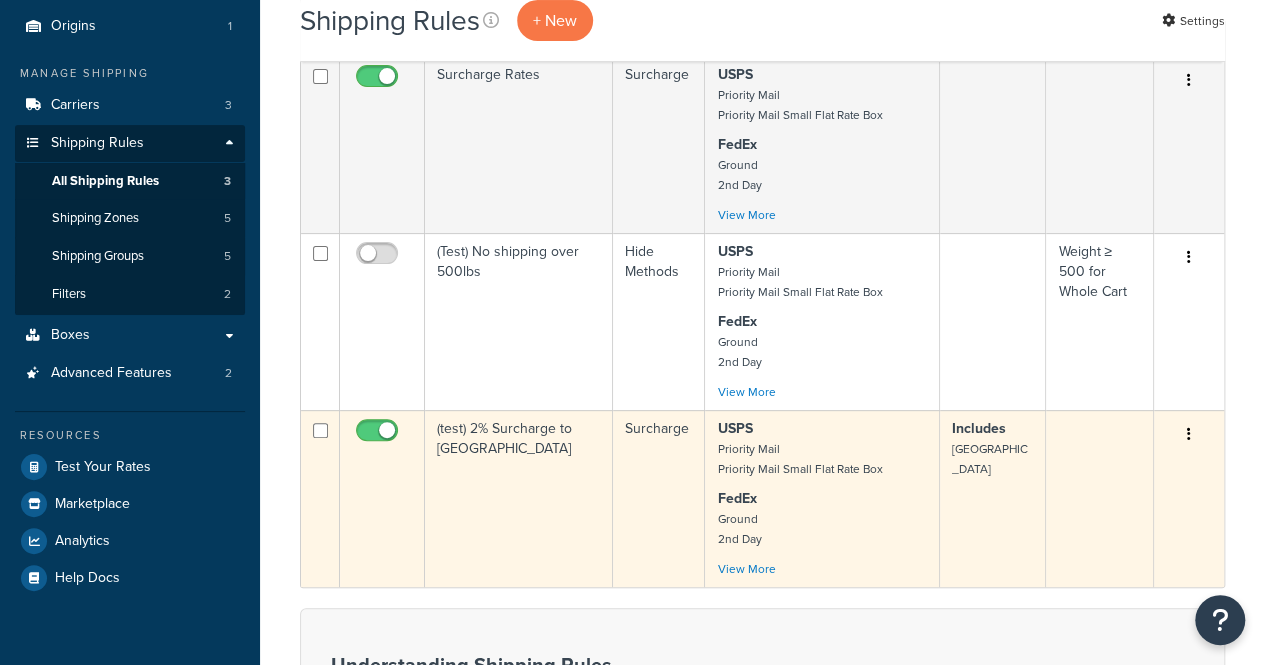 click at bounding box center [1189, 435] 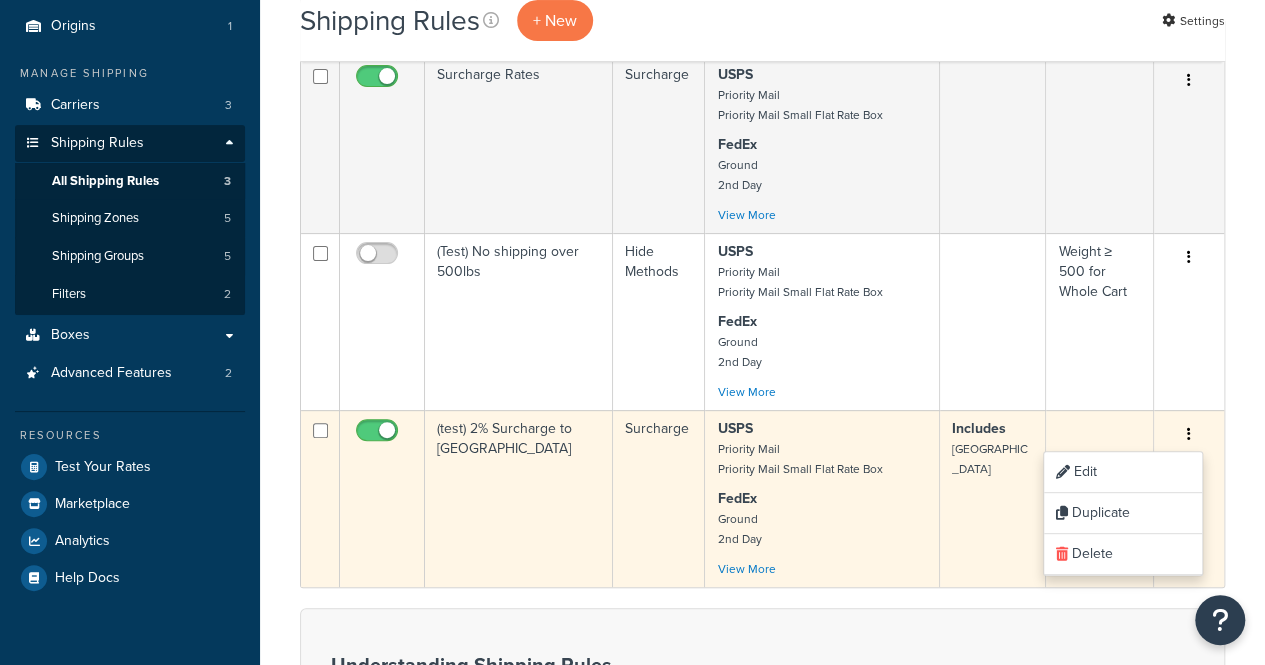 click on "[GEOGRAPHIC_DATA]" at bounding box center [990, 459] 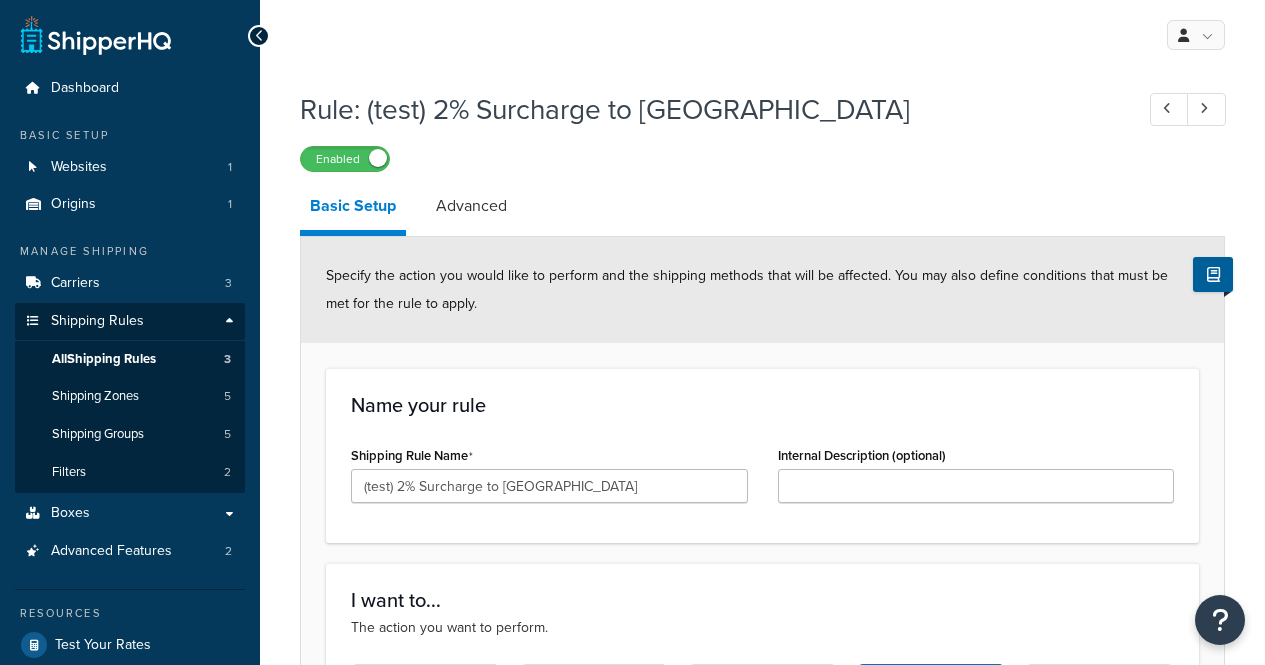 select on "PERCENTAGE" 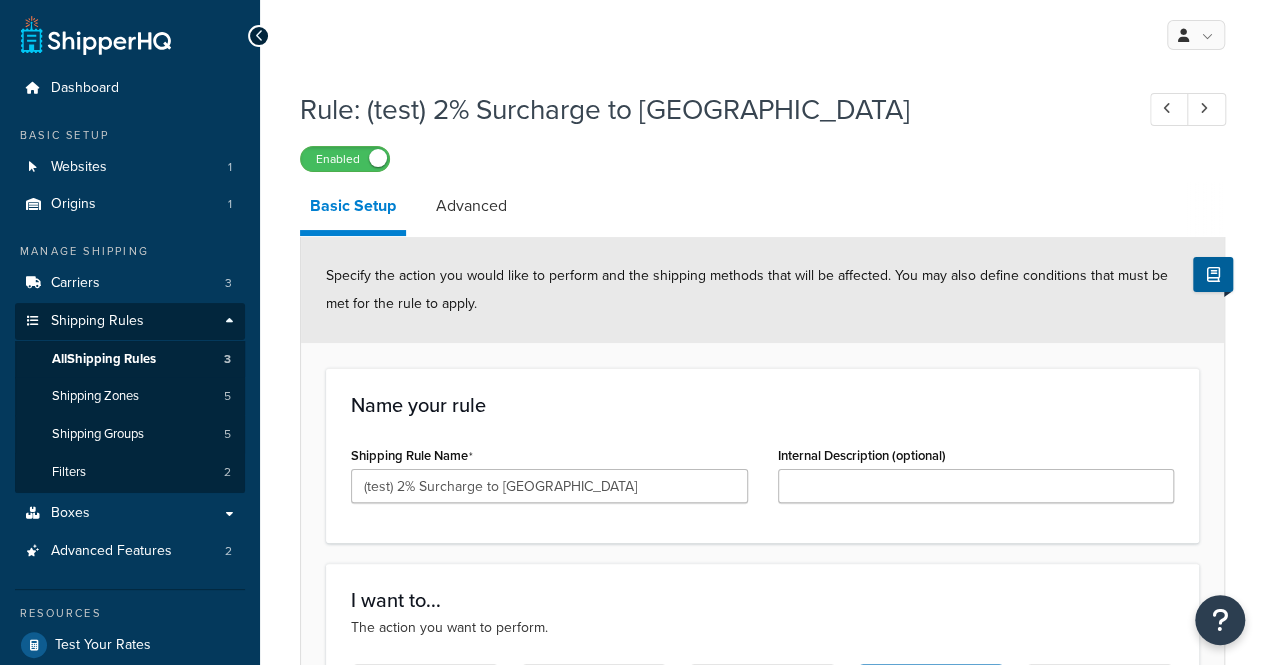 scroll, scrollTop: 0, scrollLeft: 0, axis: both 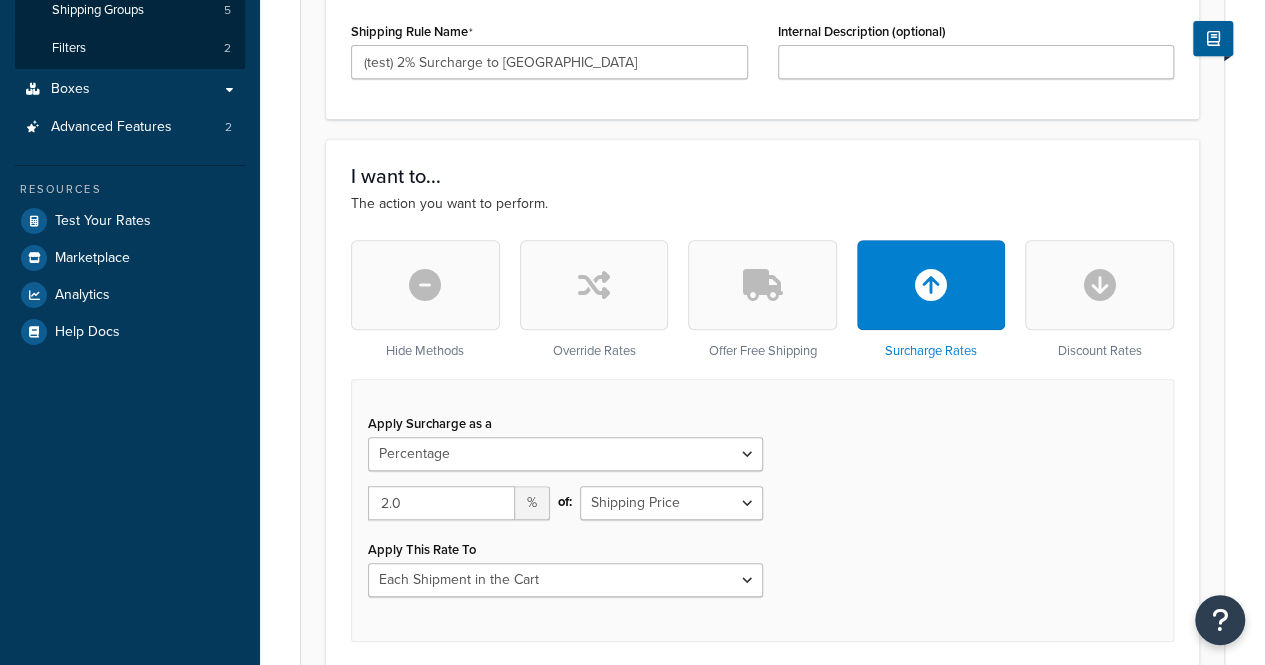 click at bounding box center (762, 285) 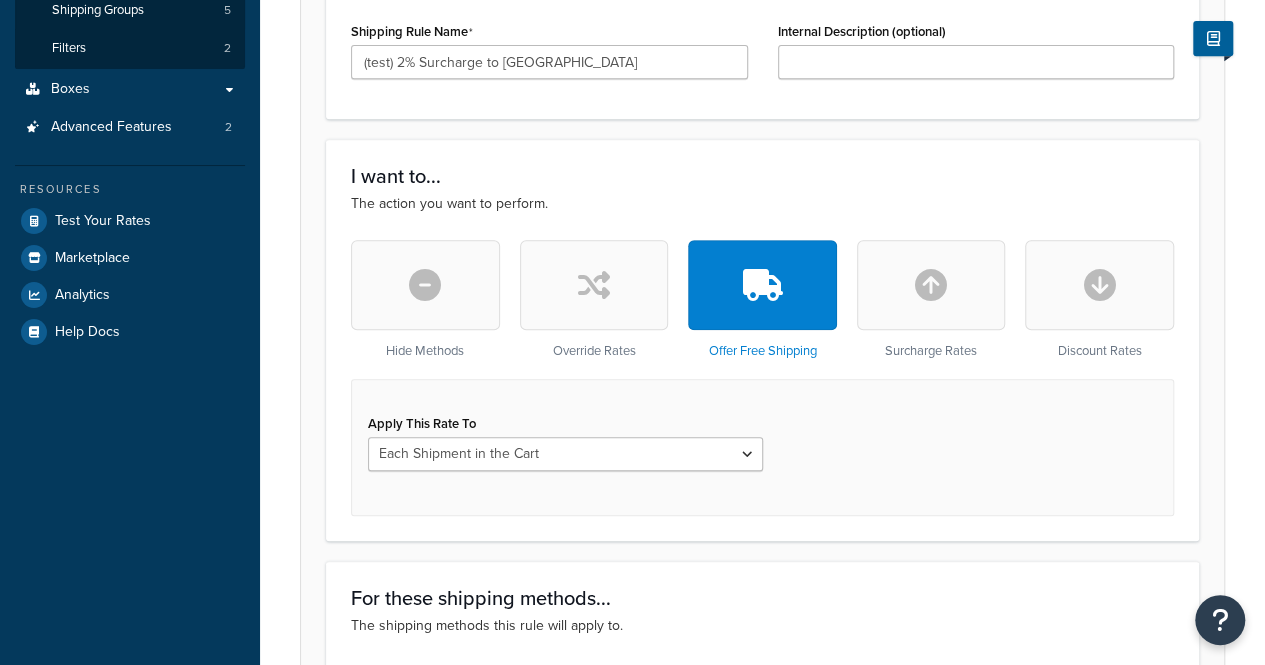 click at bounding box center [931, 285] 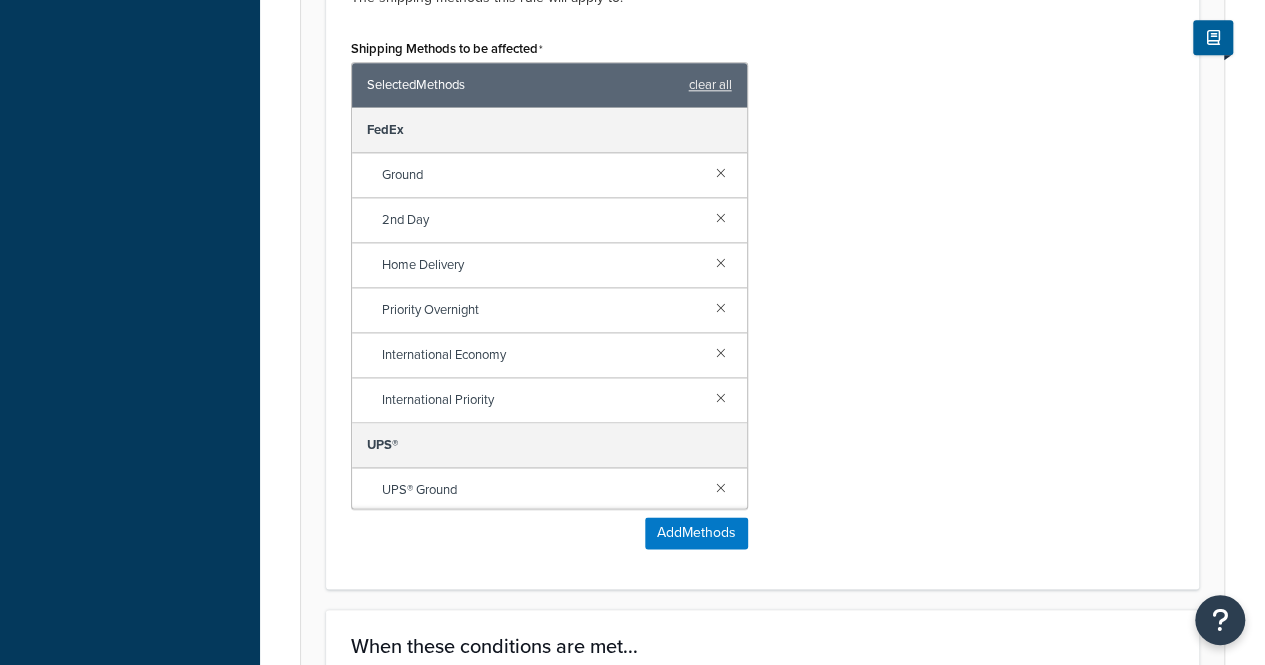 scroll, scrollTop: 1186, scrollLeft: 0, axis: vertical 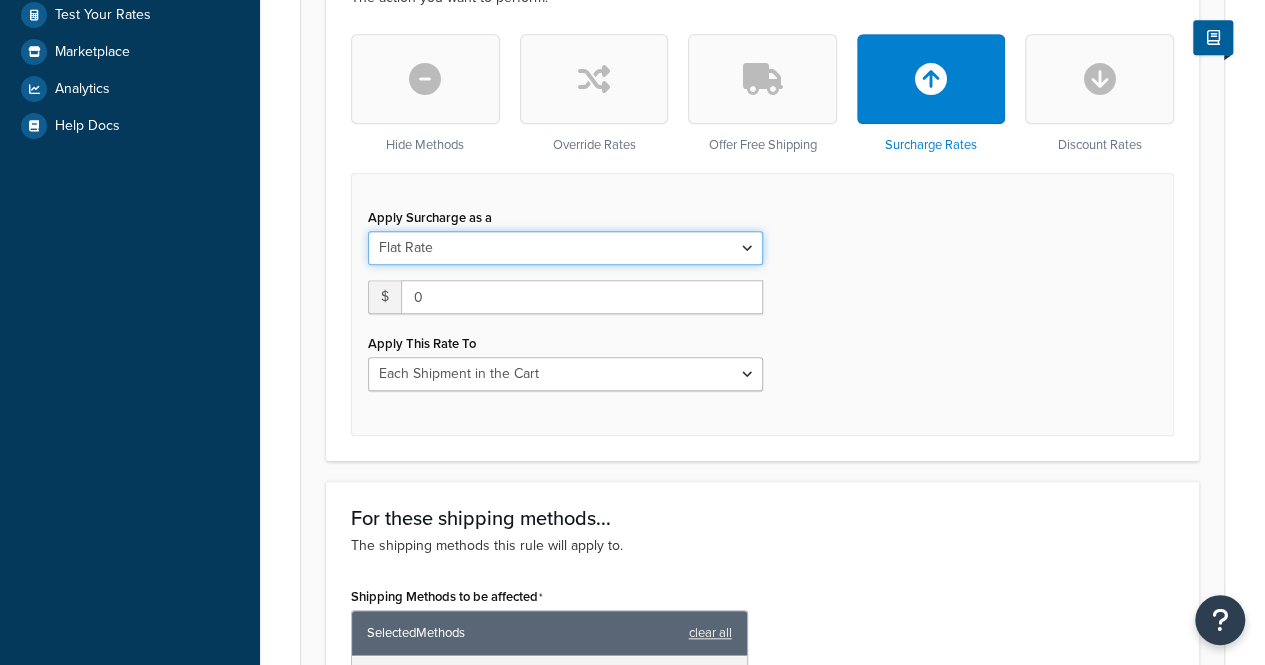 click on "Flat Rate  Percentage  Flat Rate & Percentage" at bounding box center [565, 248] 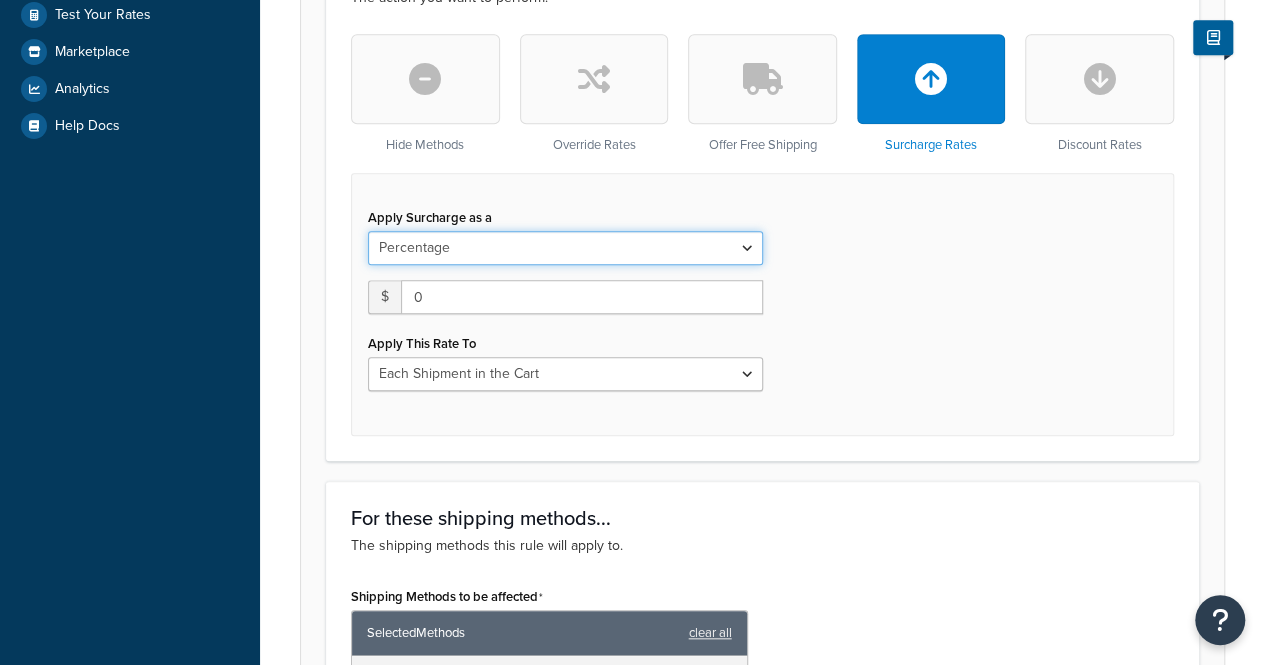 click on "Flat Rate  Percentage  Flat Rate & Percentage" at bounding box center (565, 248) 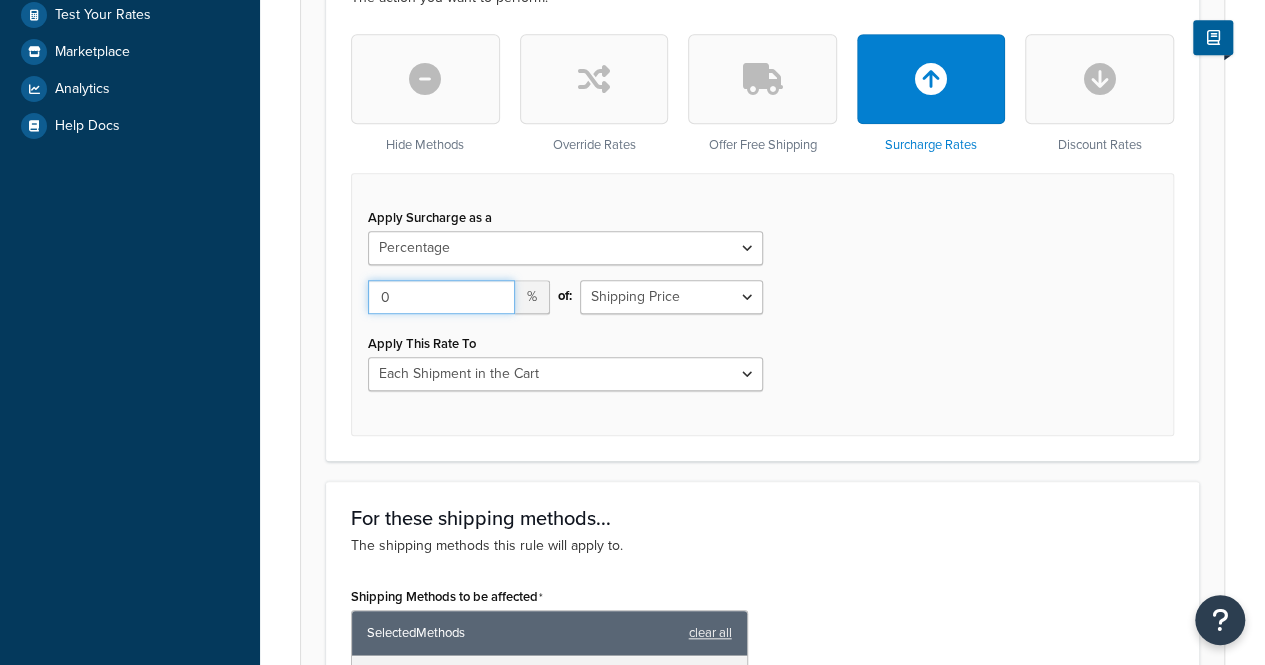 drag, startPoint x: 469, startPoint y: 304, endPoint x: 274, endPoint y: 278, distance: 196.7257 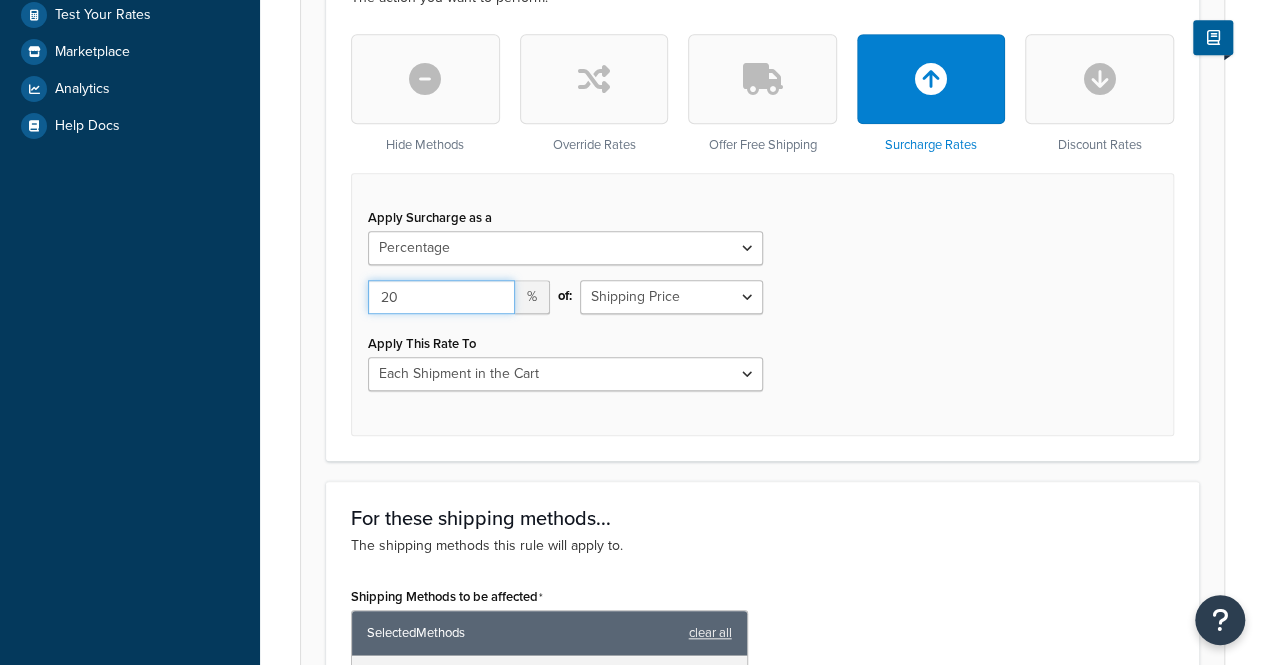 type on "20" 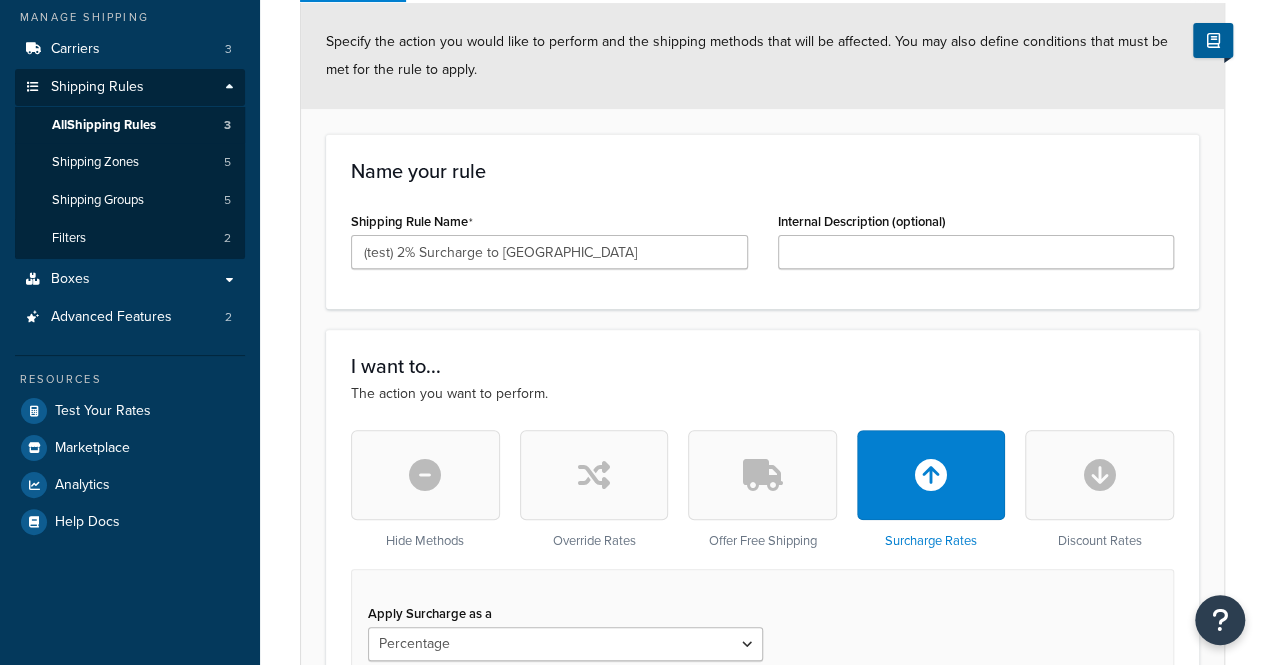 scroll, scrollTop: 0, scrollLeft: 0, axis: both 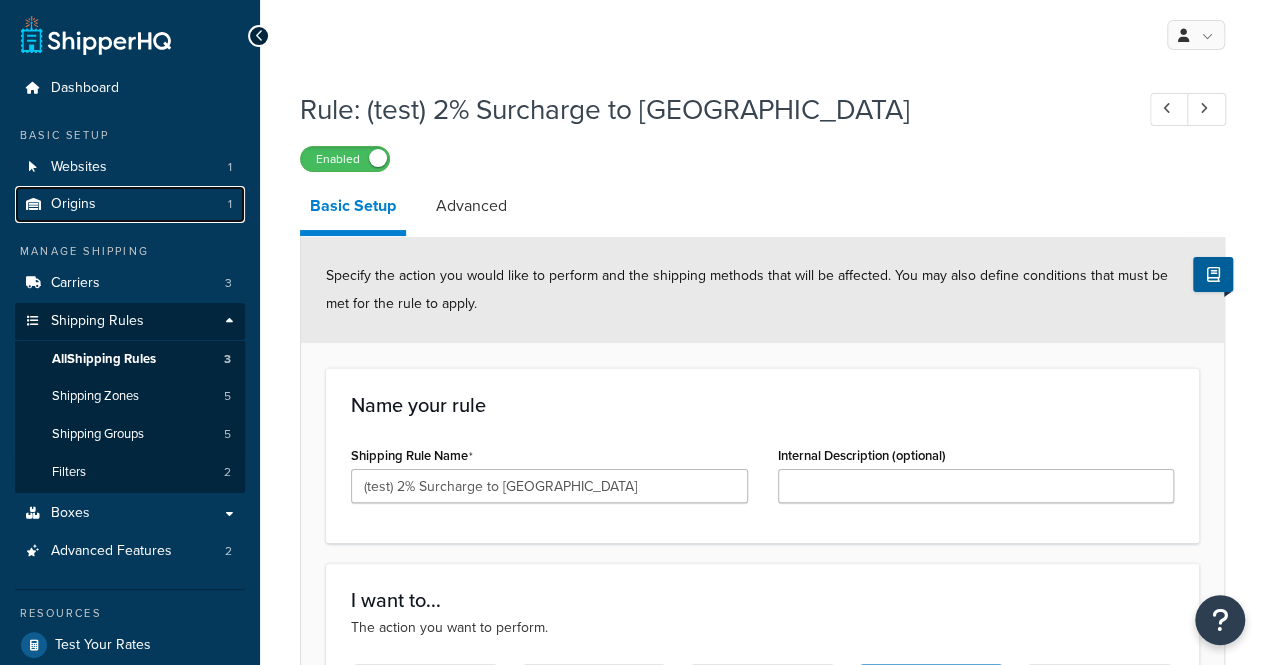 click on "Origins 1" at bounding box center [130, 204] 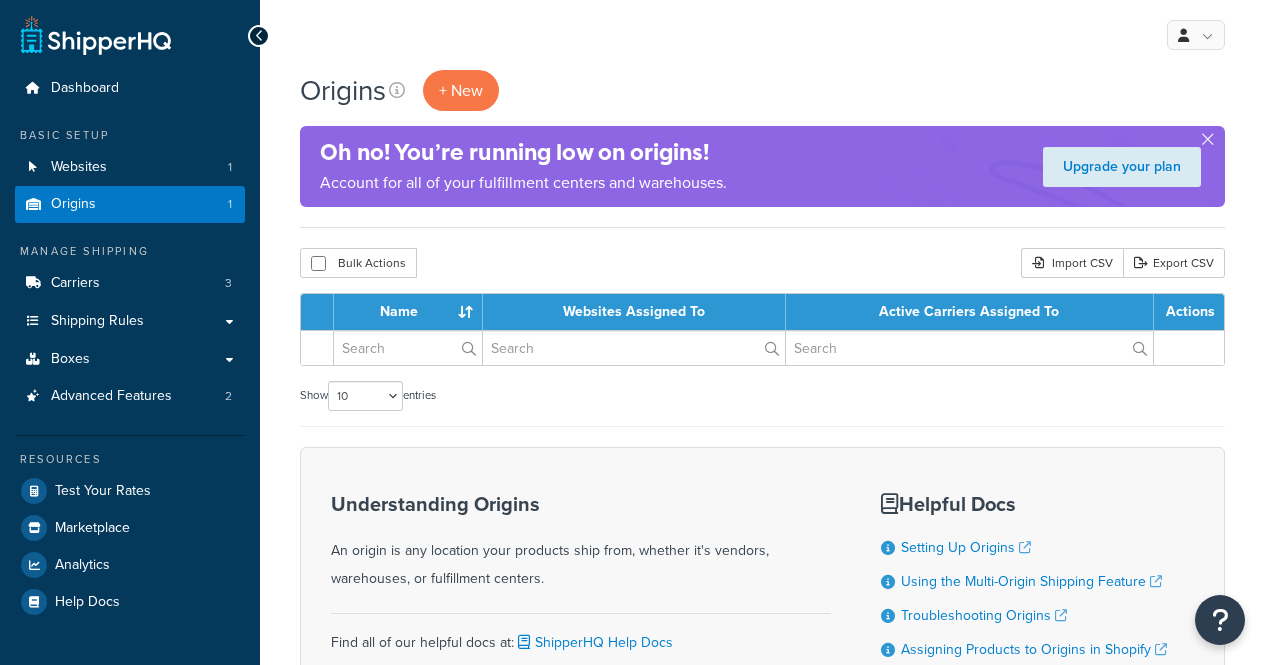scroll, scrollTop: 0, scrollLeft: 0, axis: both 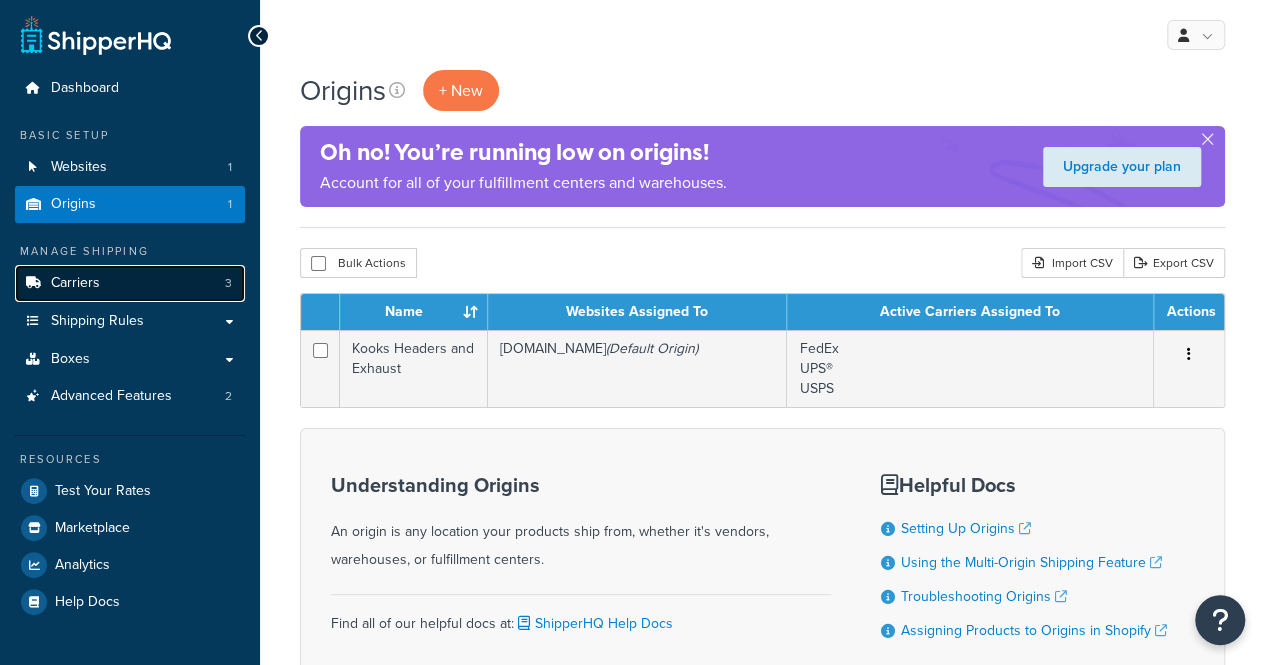 click on "Carriers
3" at bounding box center (130, 283) 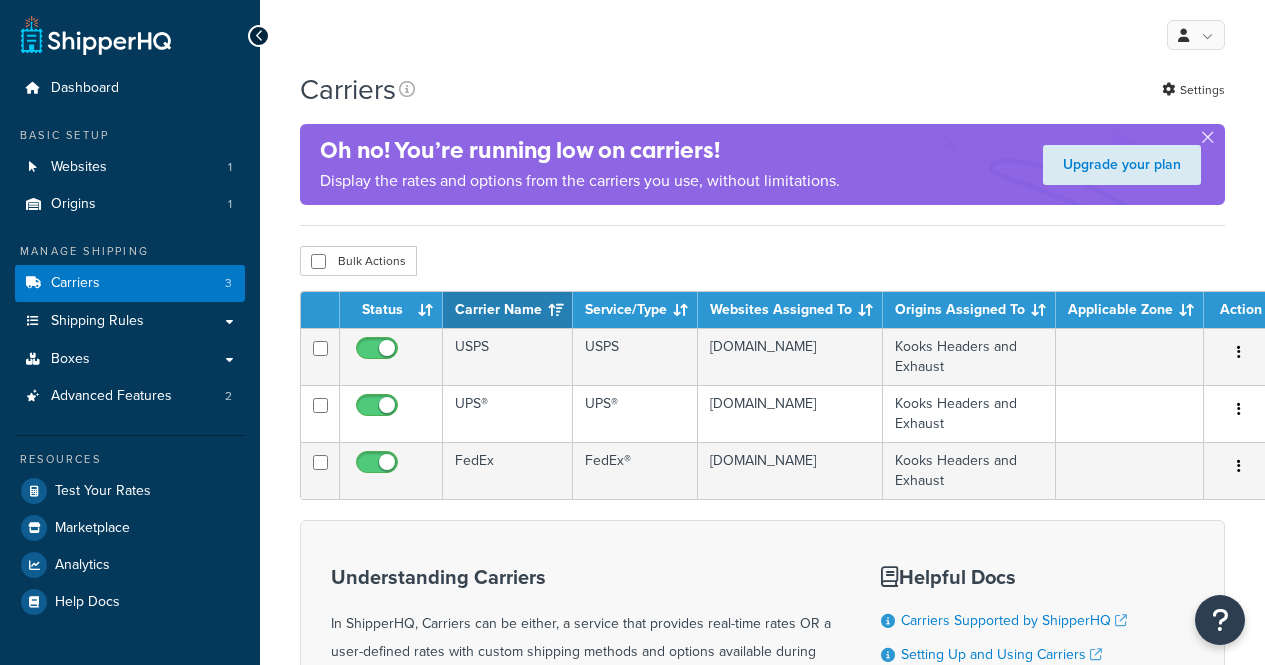 scroll, scrollTop: 0, scrollLeft: 0, axis: both 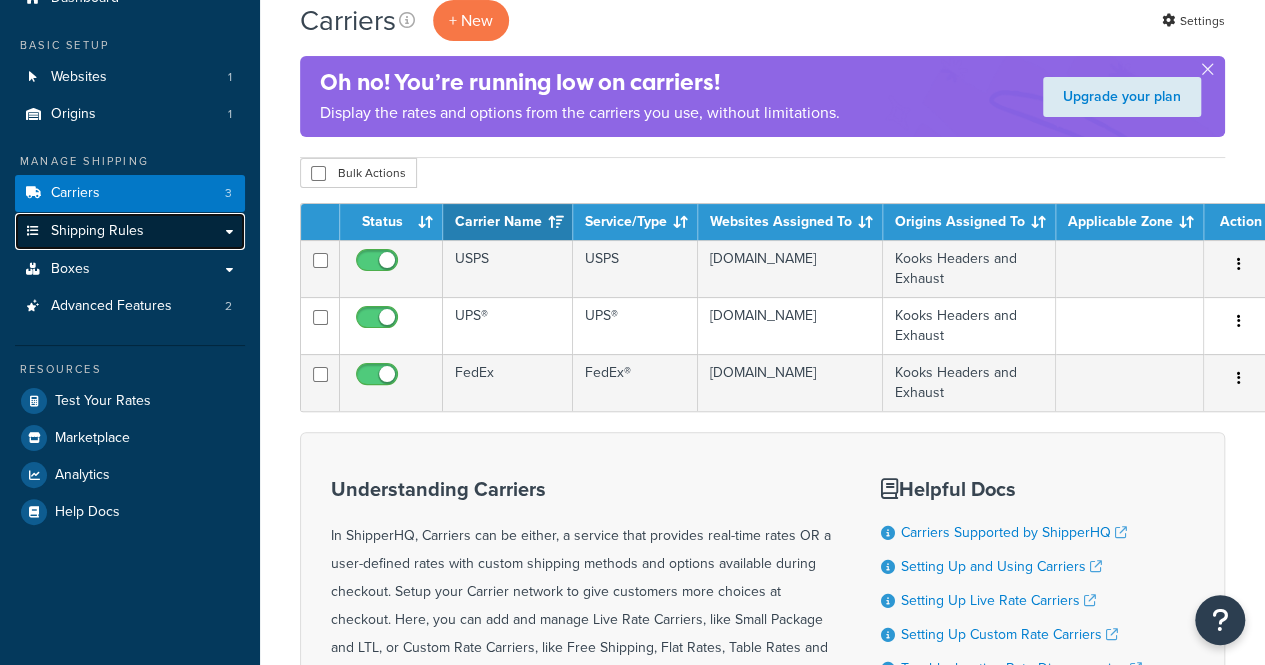 click on "Shipping Rules" at bounding box center [130, 231] 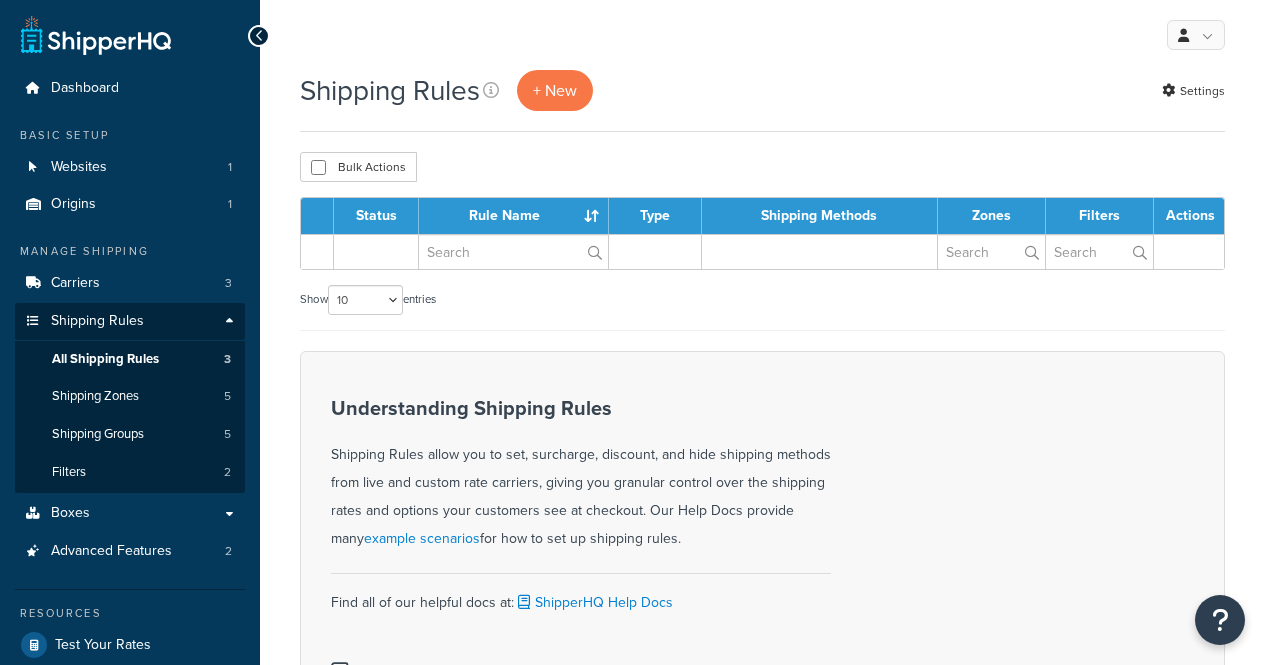 scroll, scrollTop: 0, scrollLeft: 0, axis: both 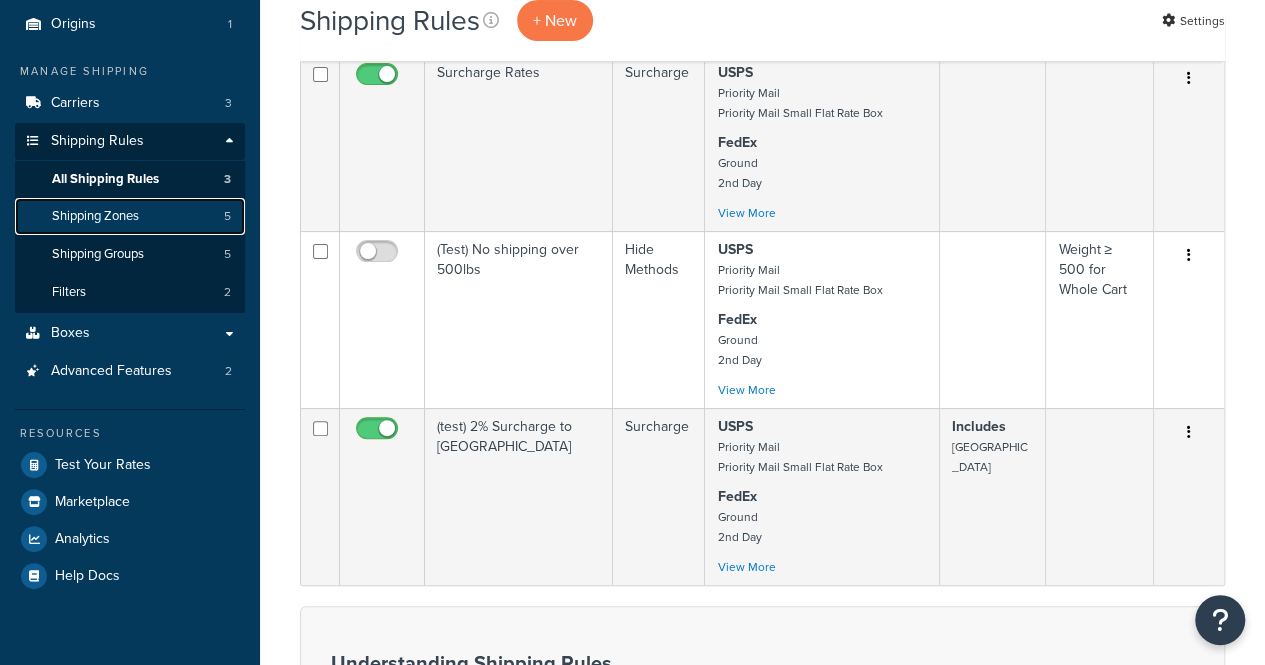 click on "Shipping Zones" at bounding box center [95, 216] 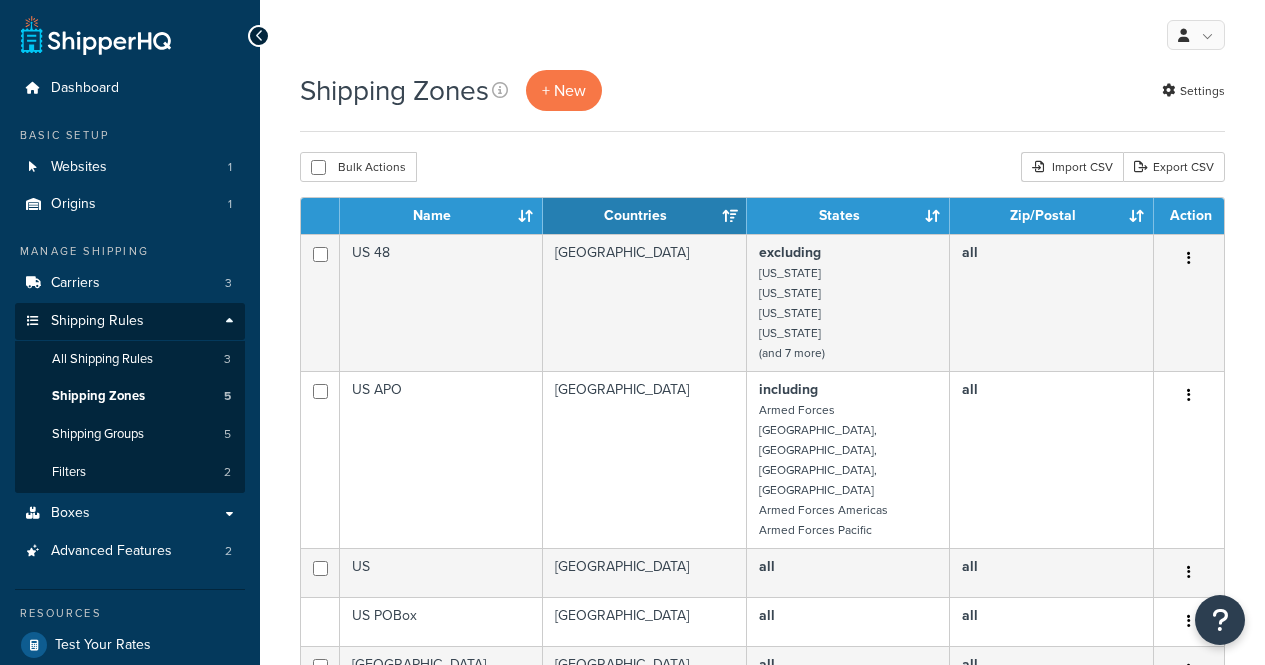 scroll, scrollTop: 0, scrollLeft: 0, axis: both 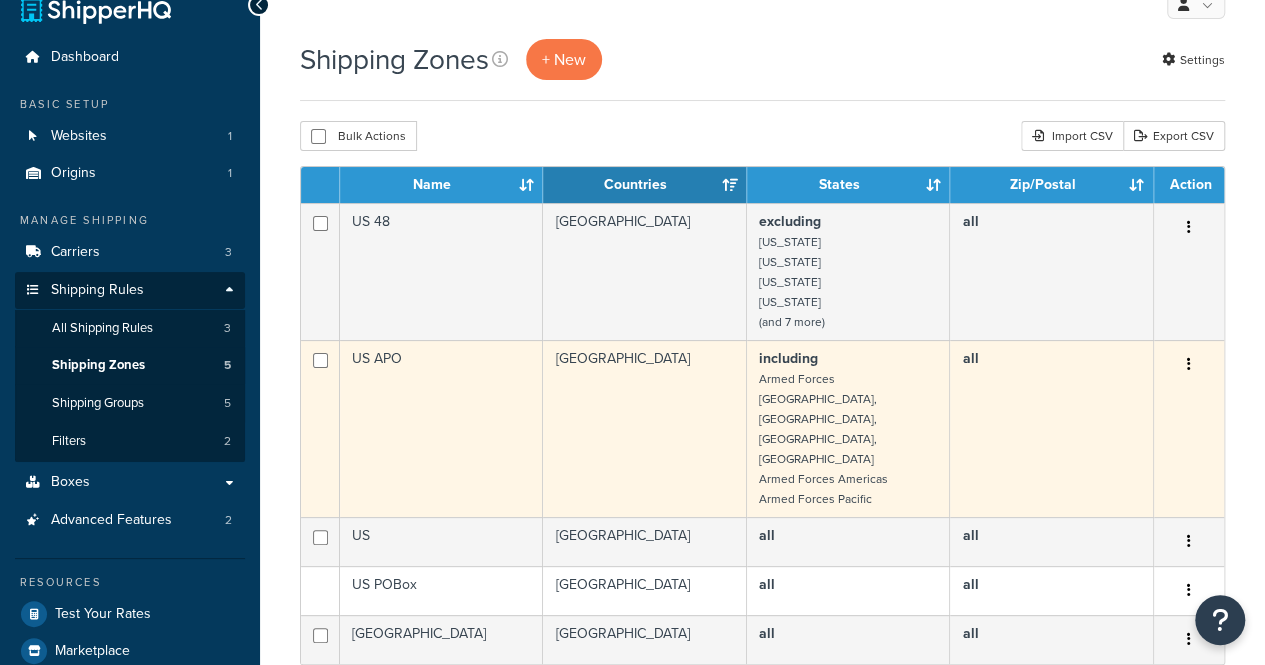 click at bounding box center [320, 428] 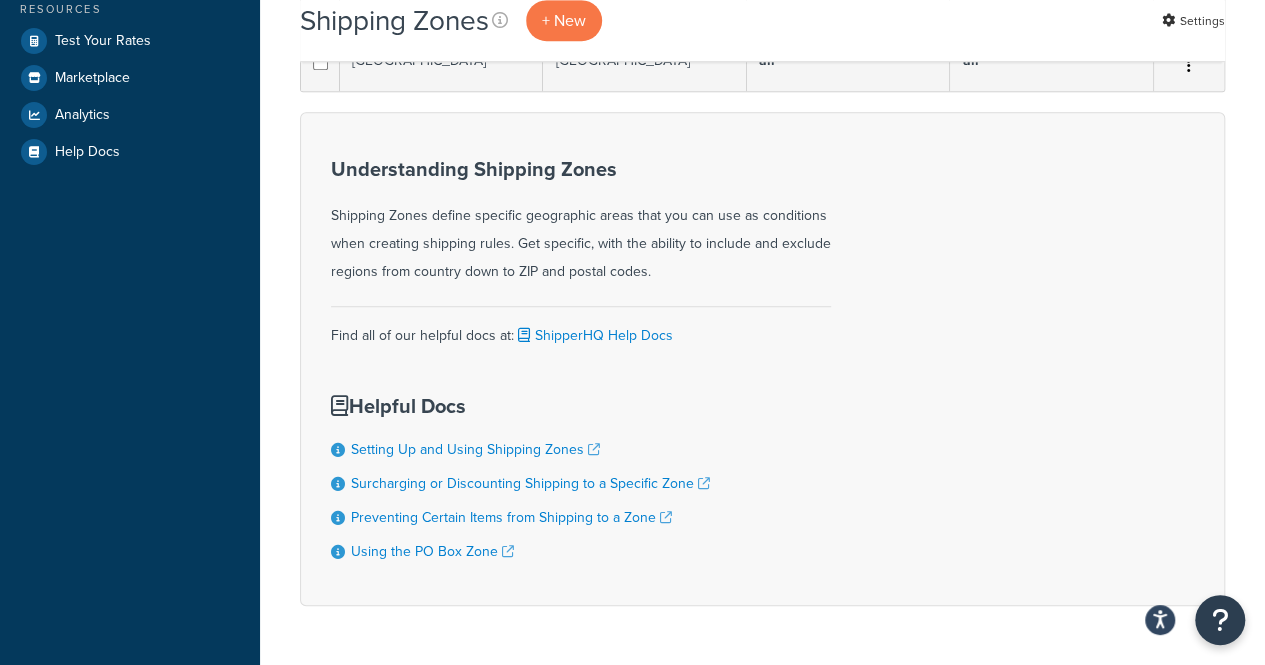 scroll, scrollTop: 0, scrollLeft: 0, axis: both 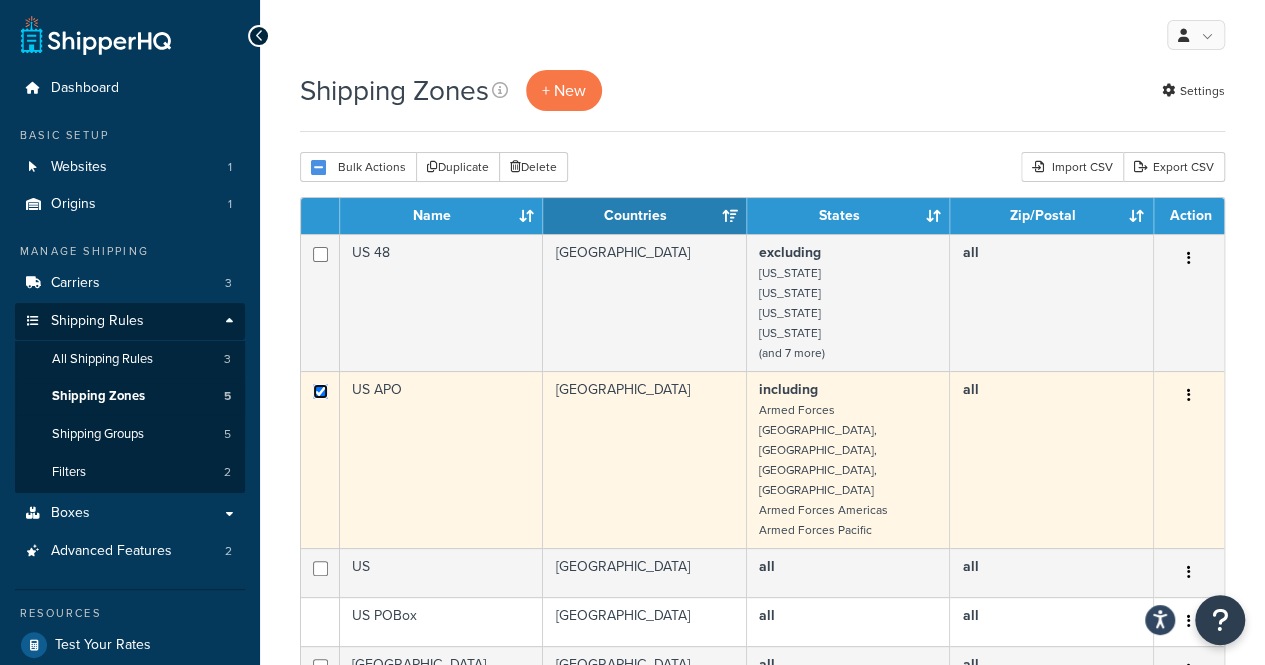click at bounding box center [320, 391] 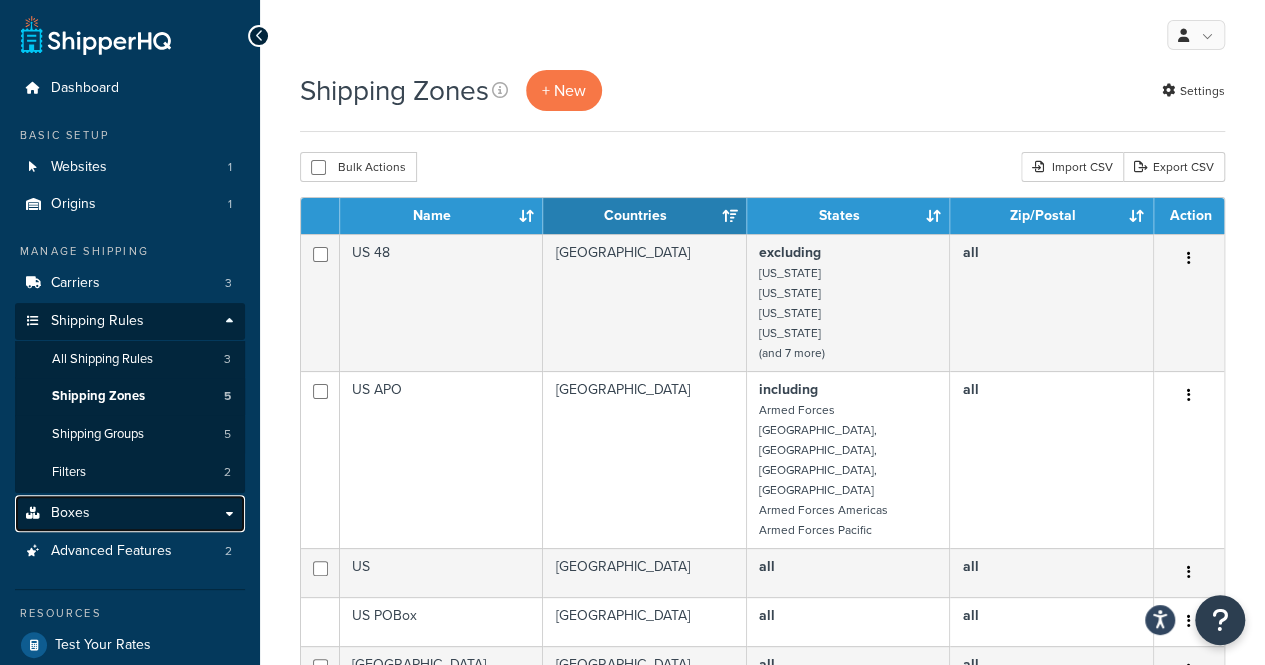 click on "Boxes" at bounding box center (130, 513) 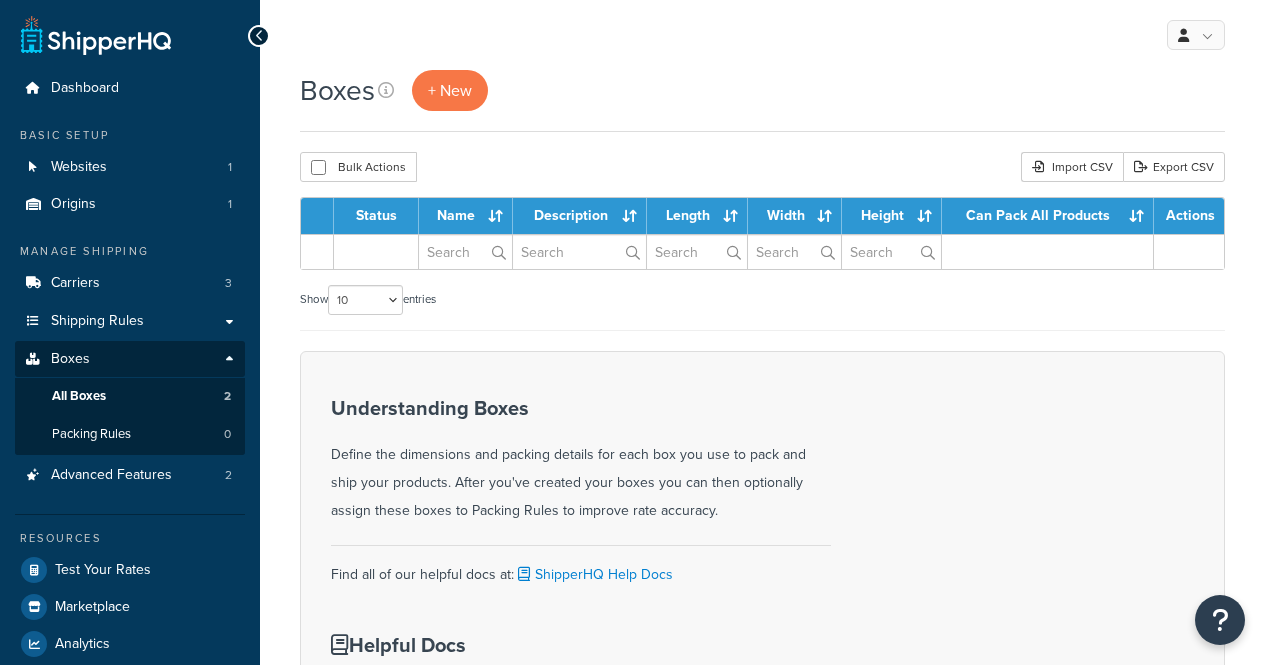 scroll, scrollTop: 0, scrollLeft: 0, axis: both 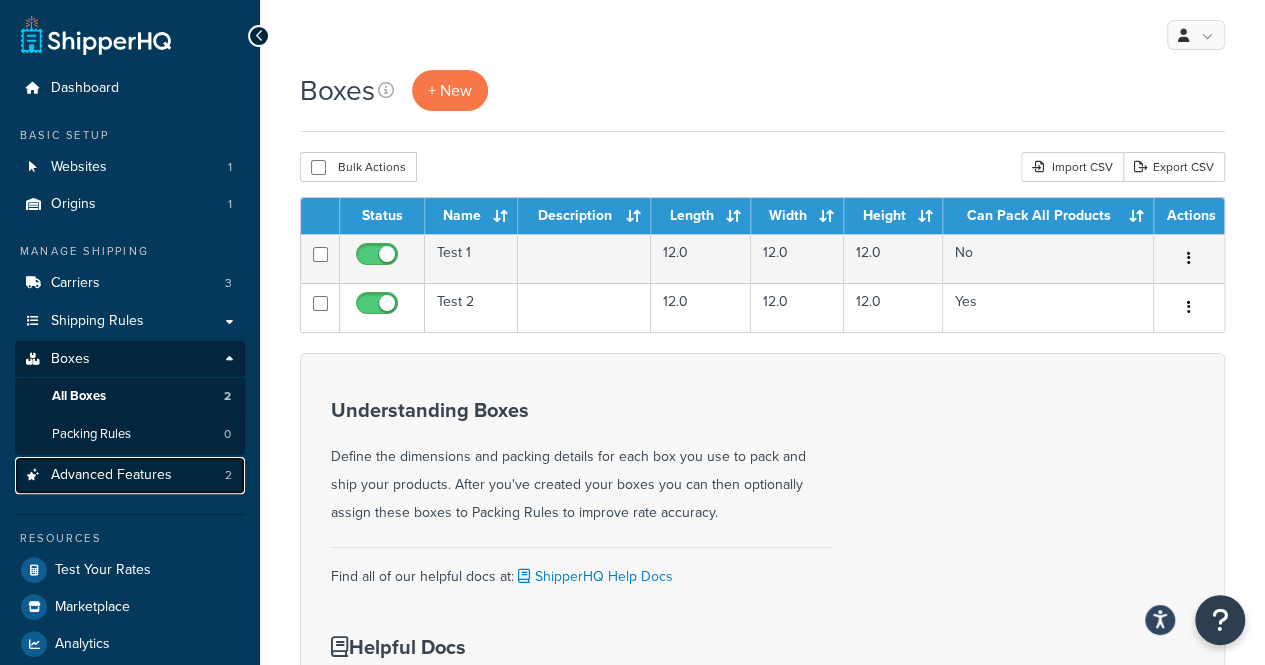 click on "Advanced Features" at bounding box center (111, 475) 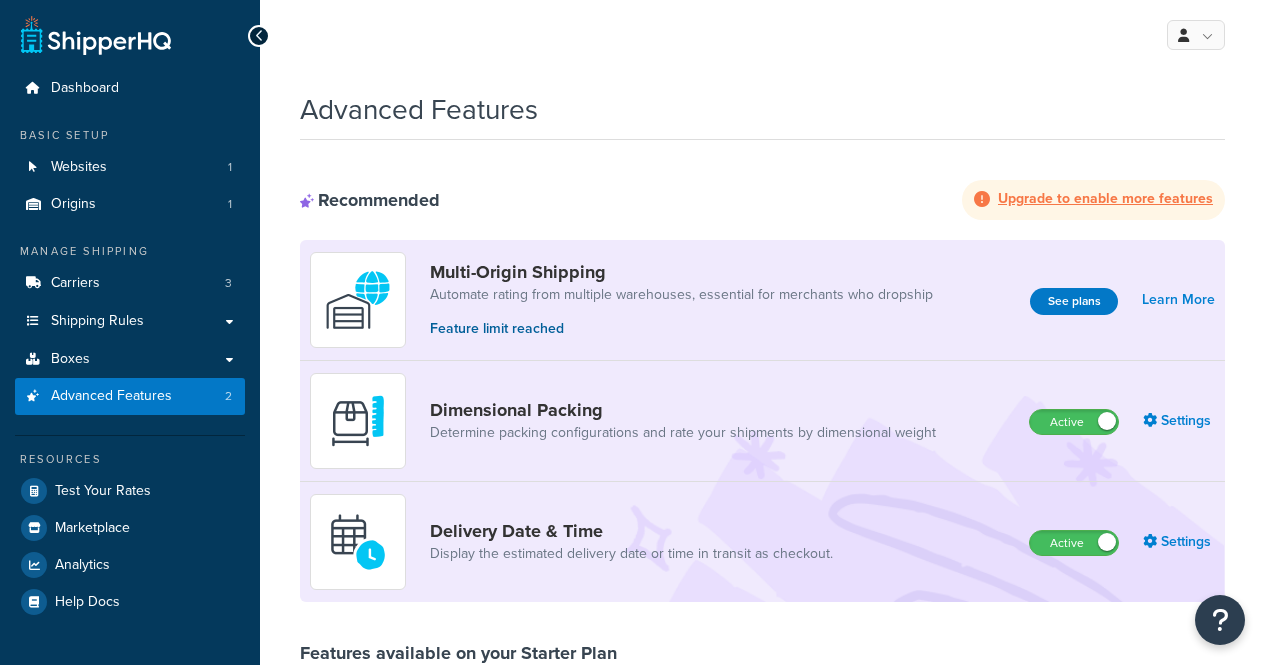 scroll, scrollTop: 0, scrollLeft: 0, axis: both 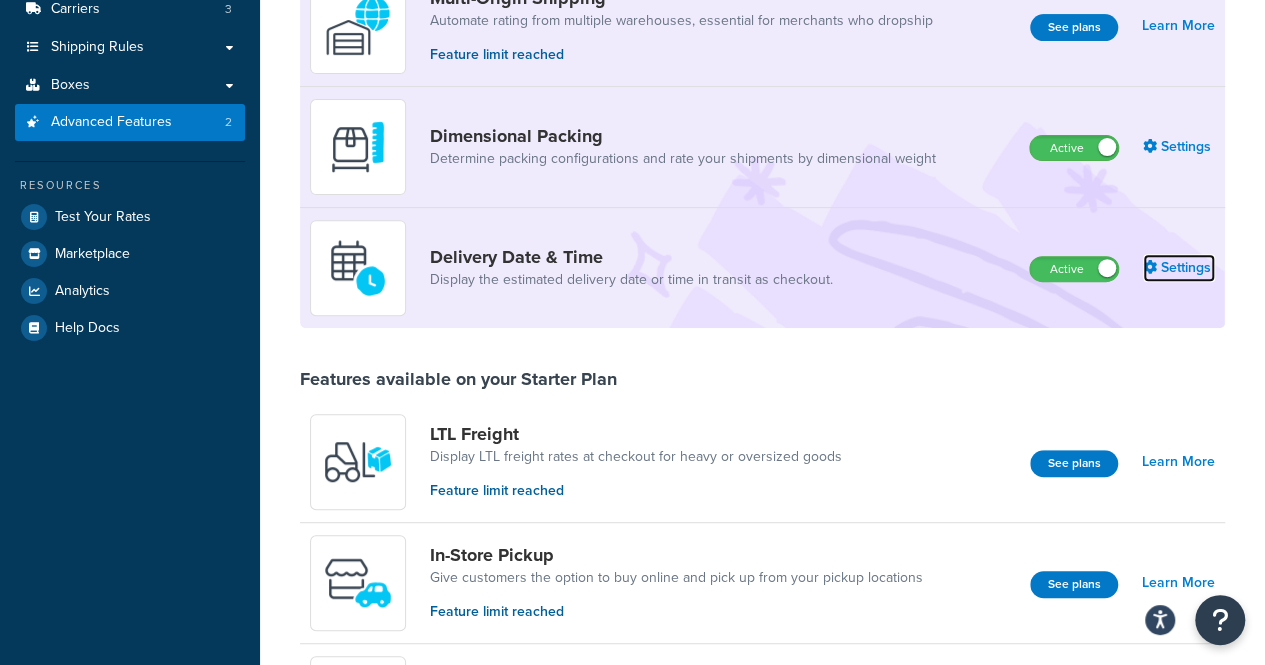 click on "Settings" at bounding box center [1179, 268] 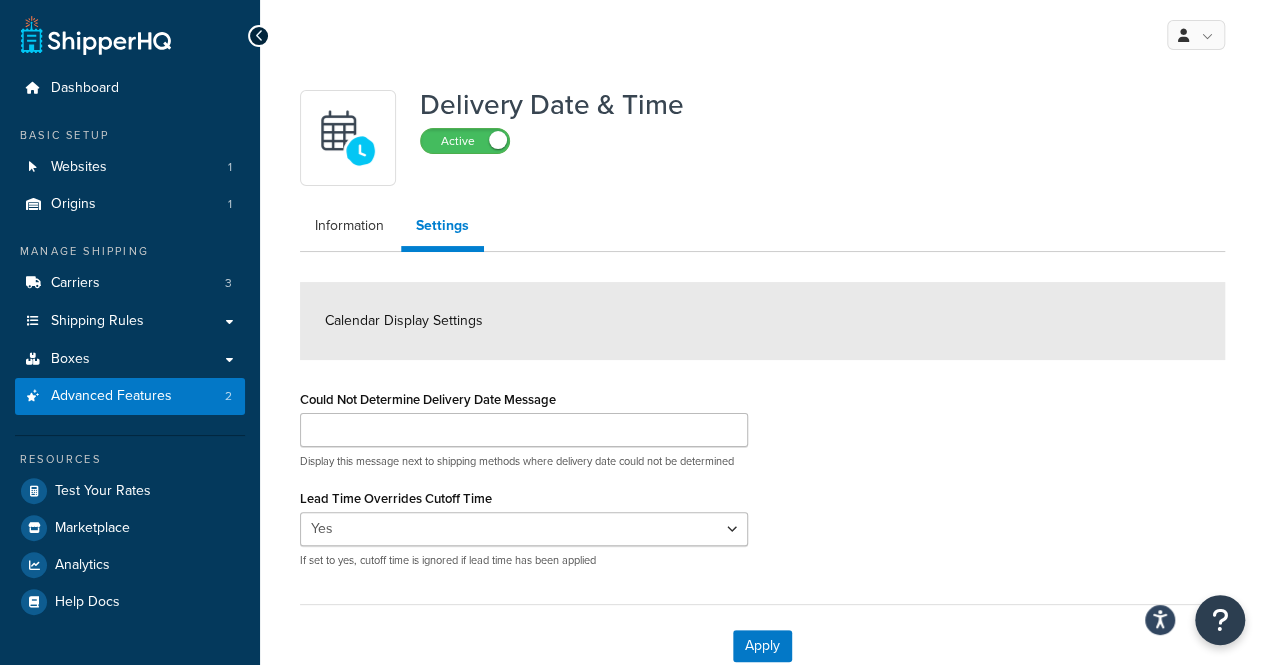 scroll, scrollTop: 48, scrollLeft: 0, axis: vertical 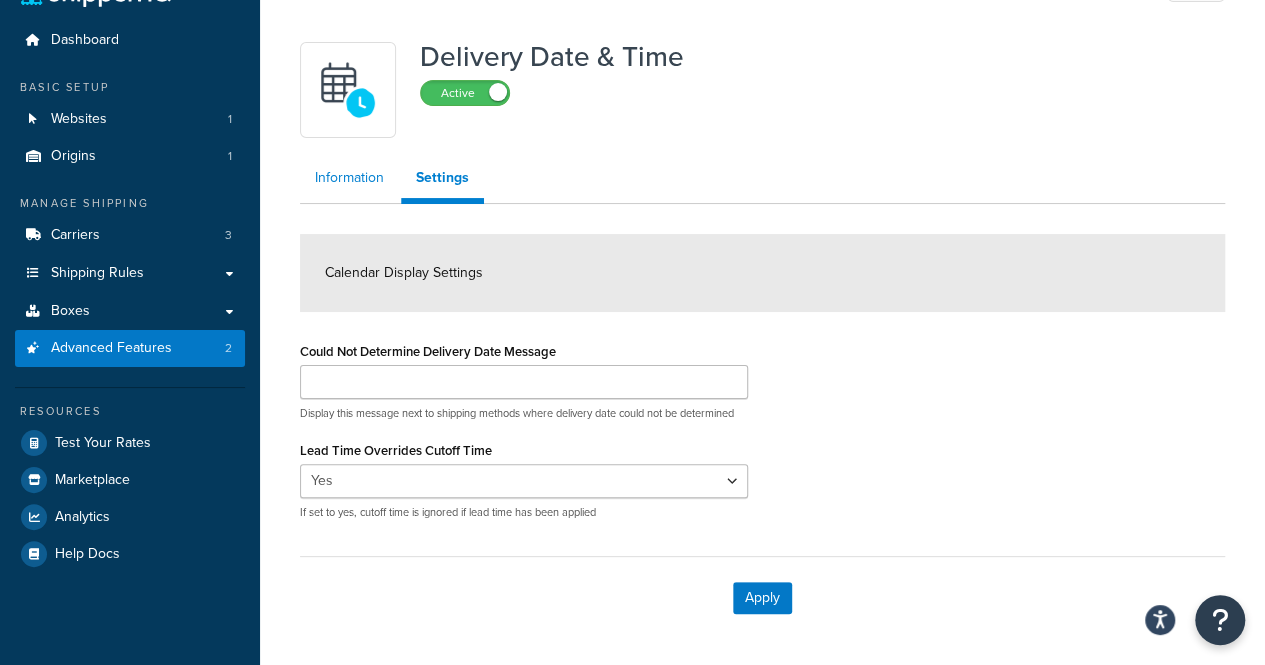 click on "Information" at bounding box center [349, 178] 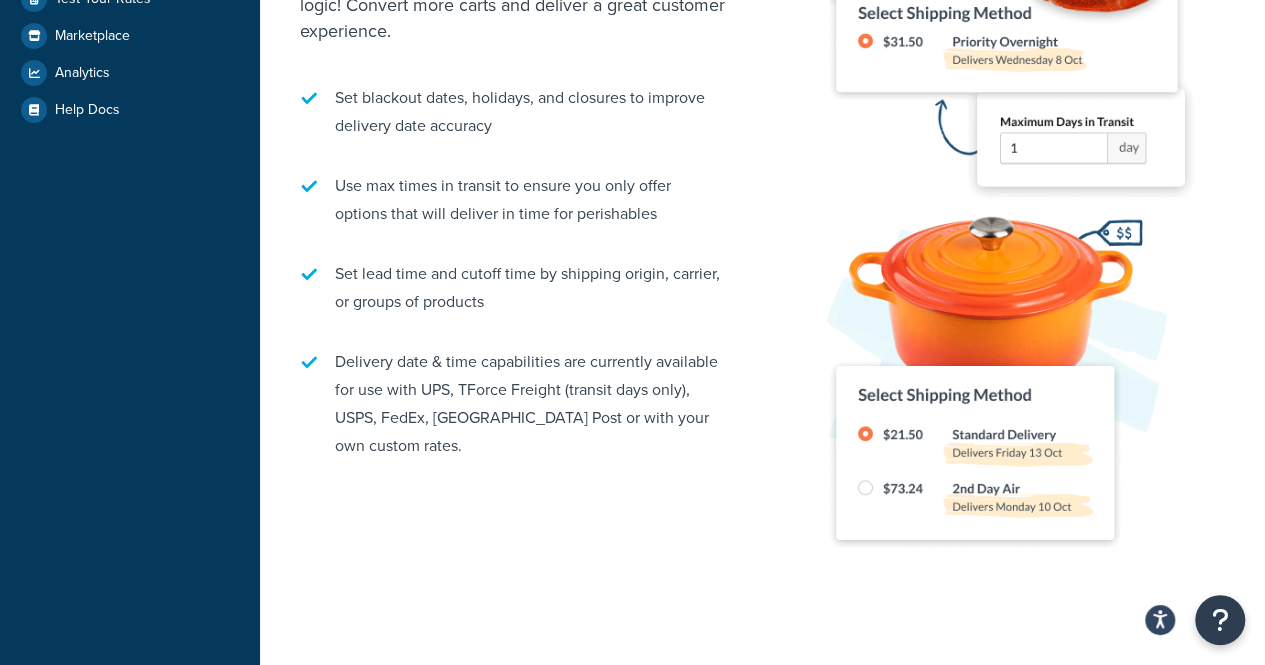 scroll, scrollTop: 489, scrollLeft: 0, axis: vertical 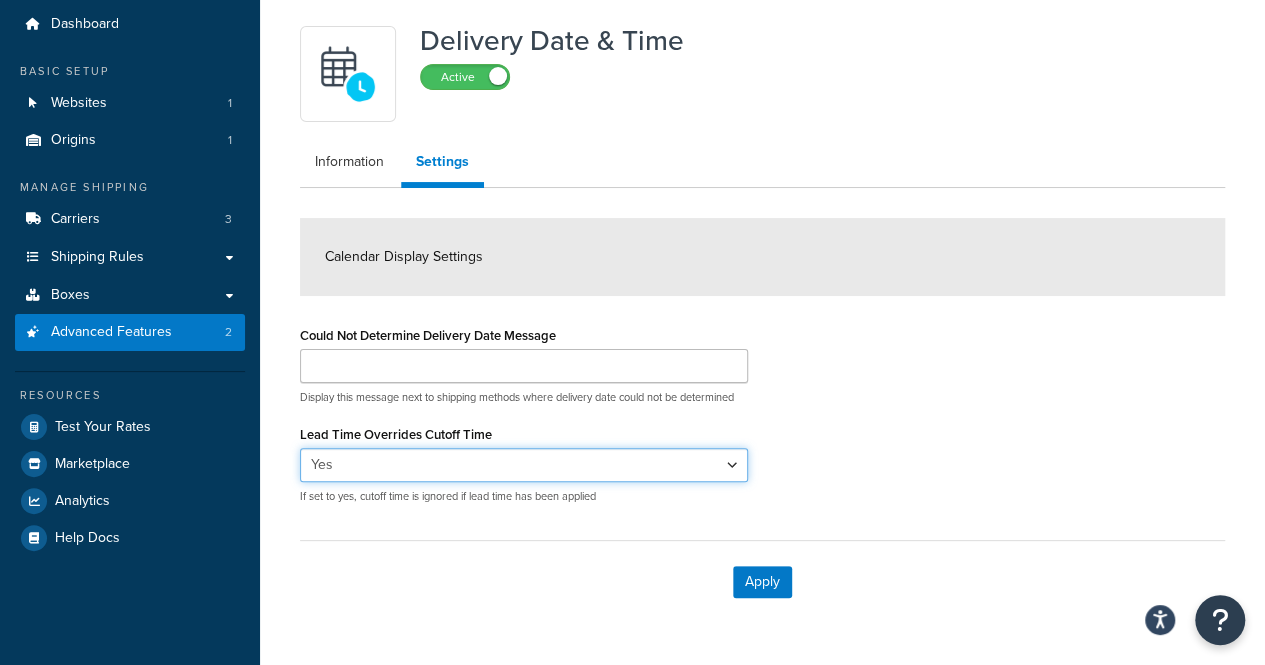 click on "Yes No" at bounding box center [524, 465] 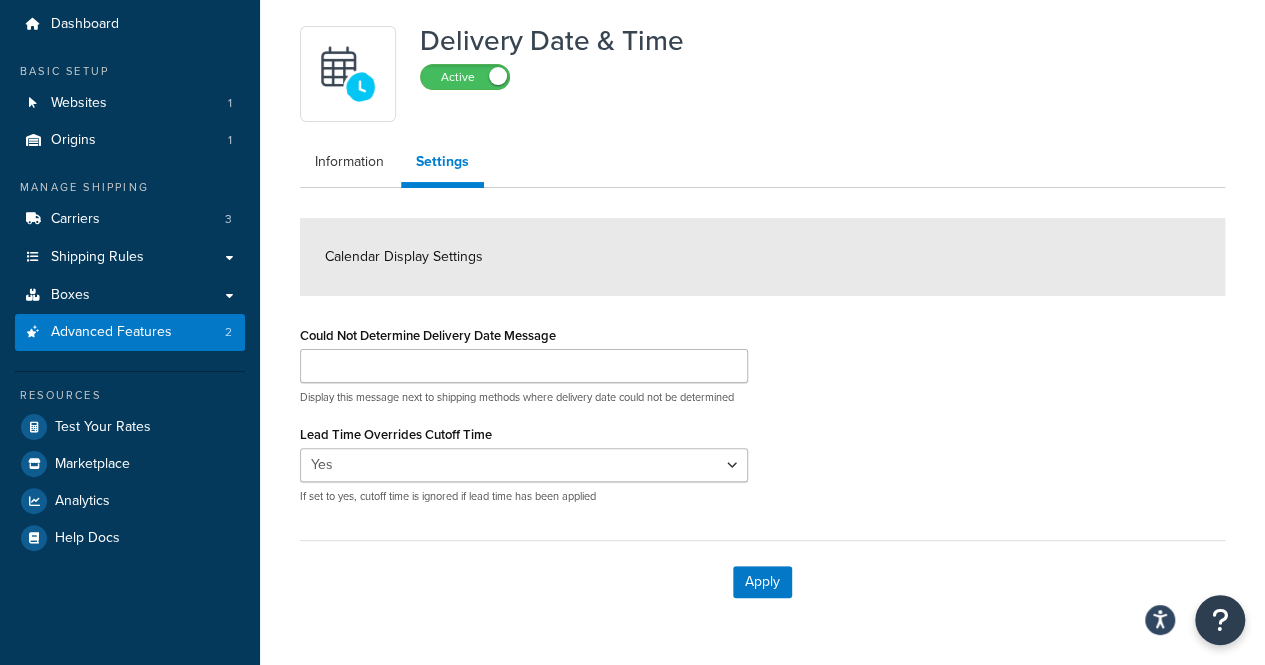 scroll, scrollTop: 274, scrollLeft: 0, axis: vertical 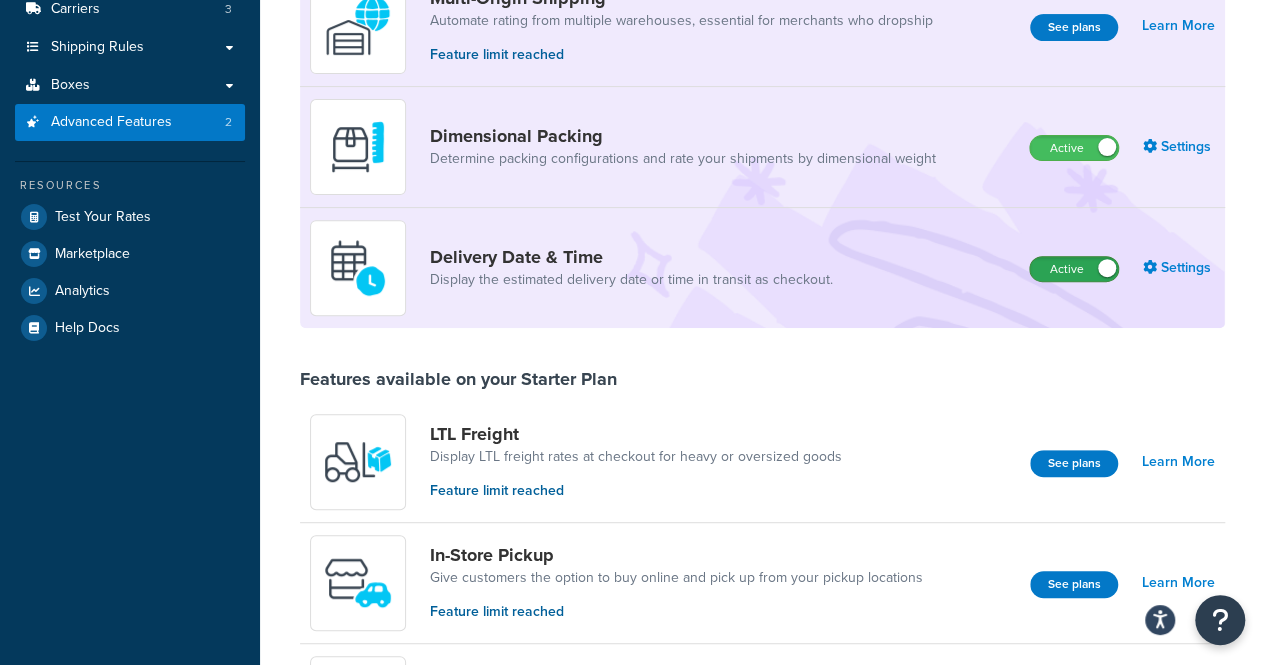 click on "Active" at bounding box center [1074, 269] 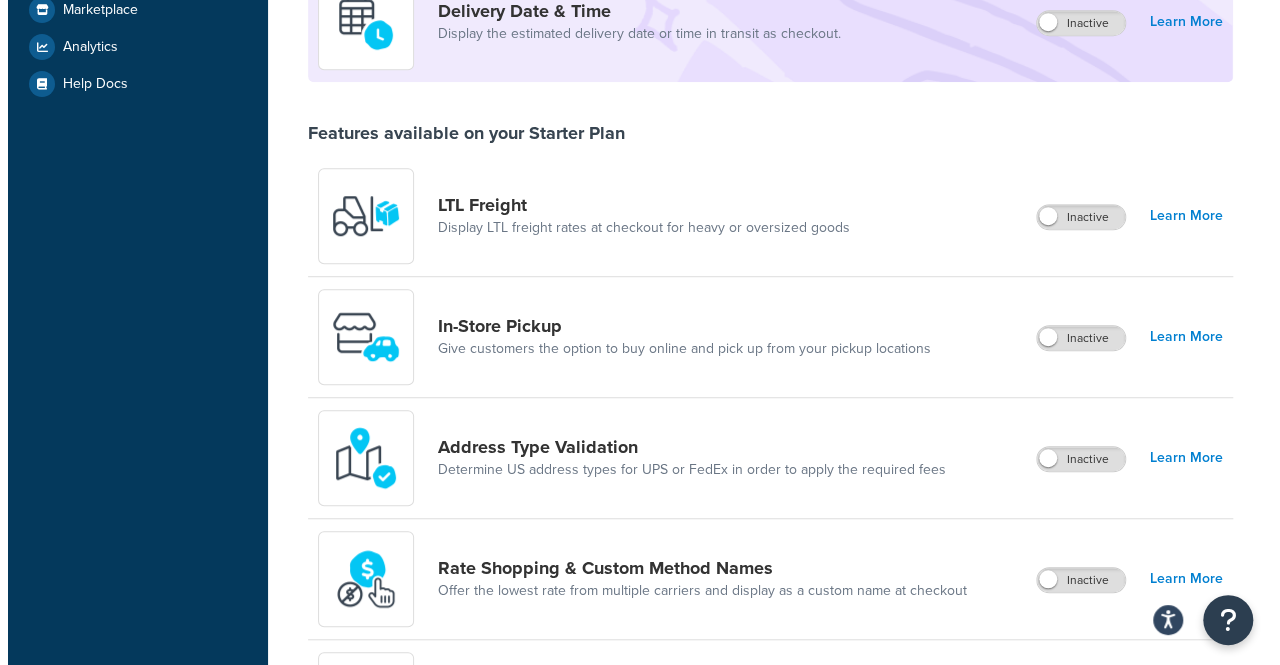 scroll, scrollTop: 528, scrollLeft: 0, axis: vertical 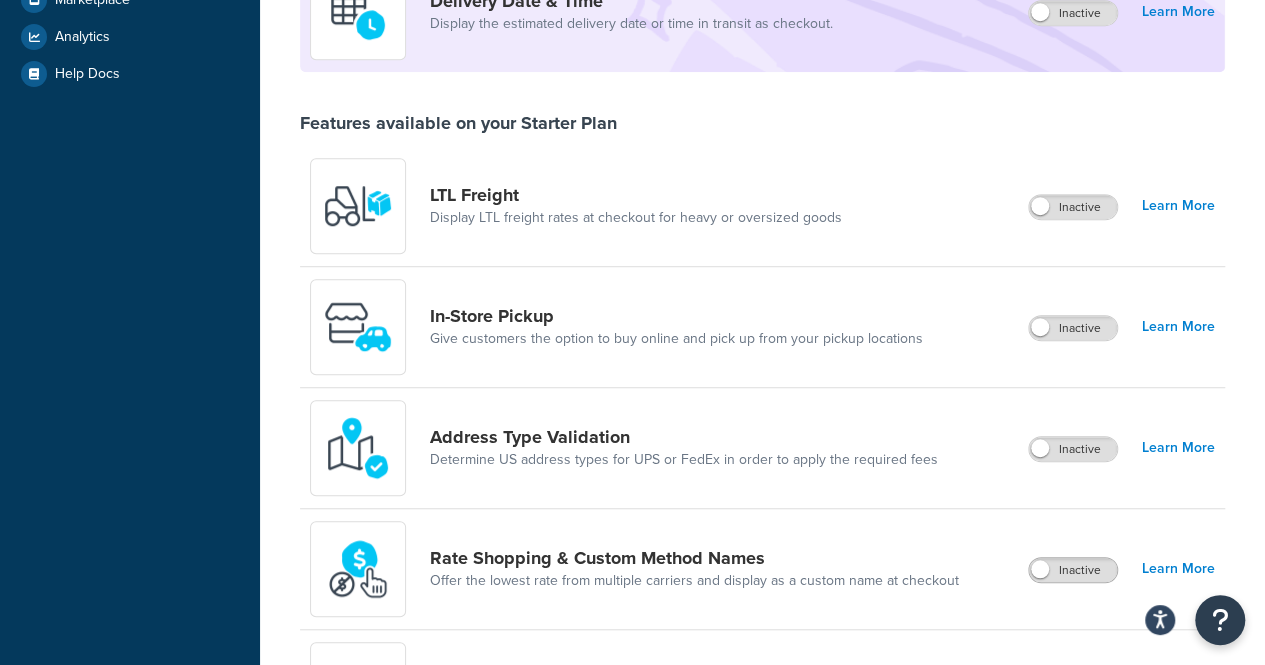 click at bounding box center [1040, 569] 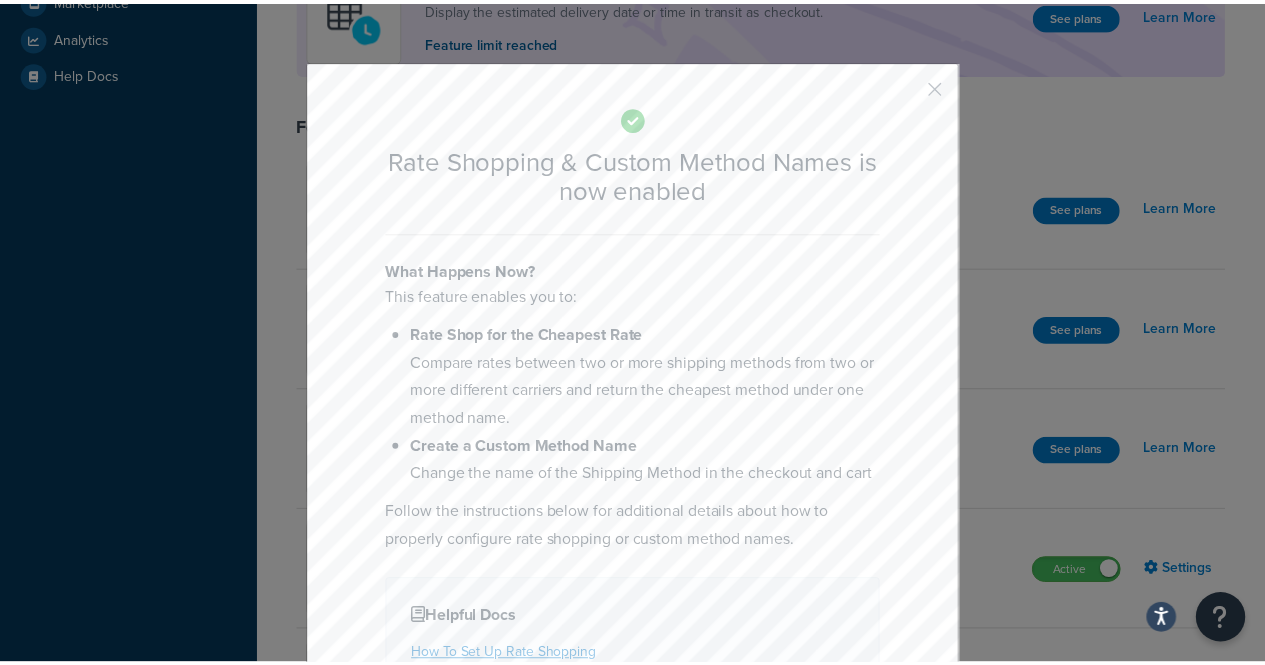 scroll, scrollTop: 195, scrollLeft: 0, axis: vertical 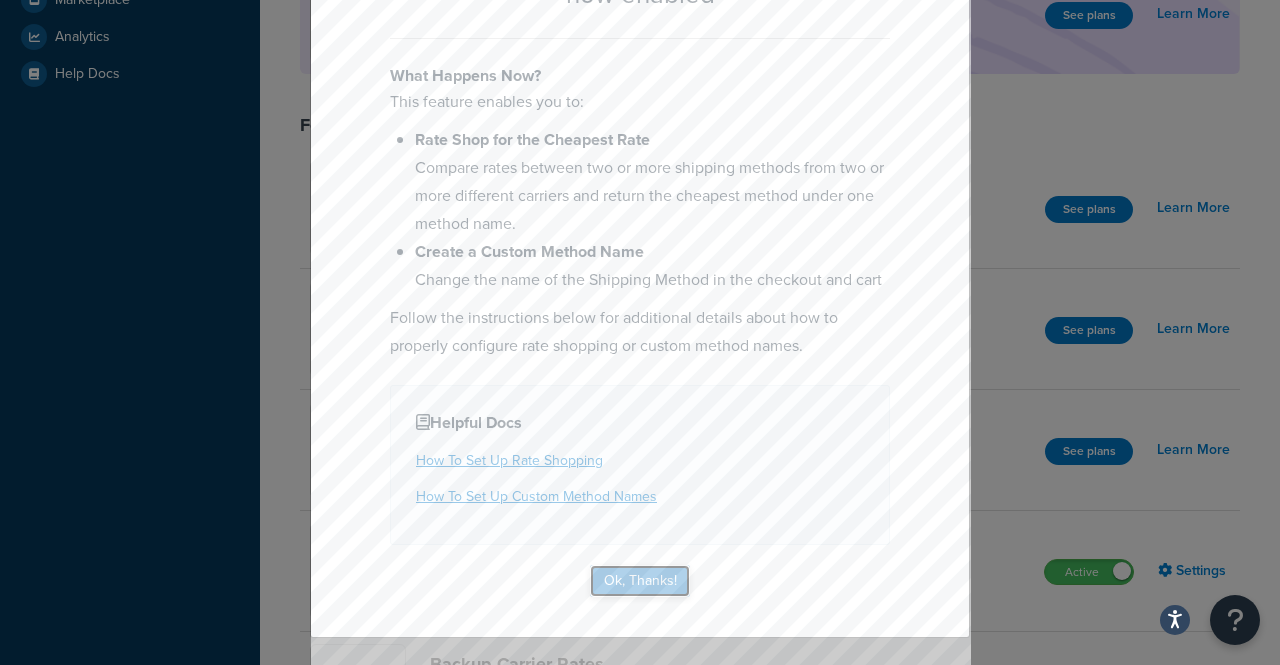 click on "Ok, Thanks!" at bounding box center (640, 581) 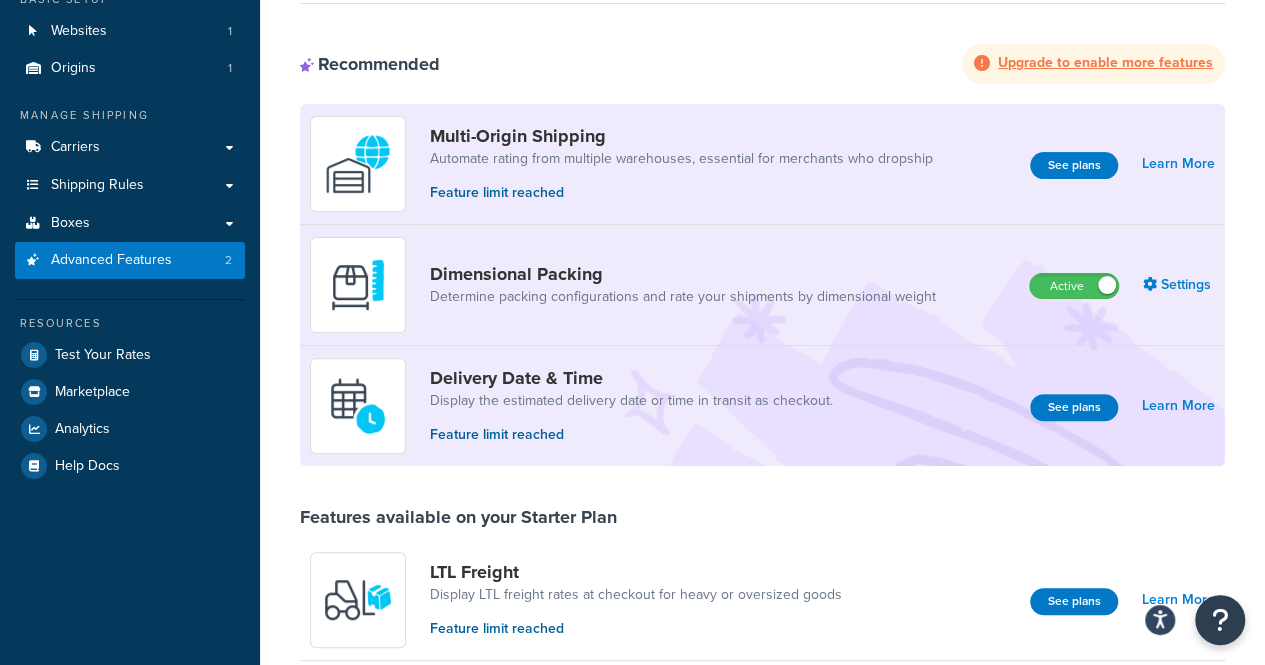 scroll, scrollTop: 134, scrollLeft: 0, axis: vertical 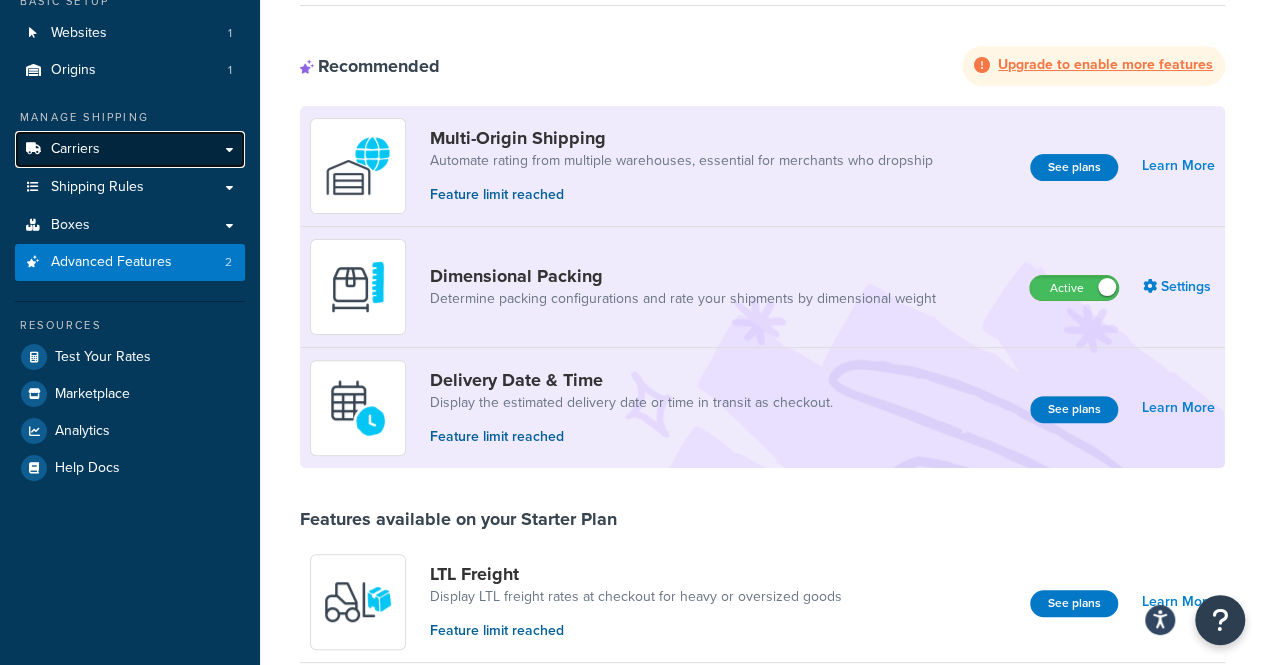 click on "Carriers" at bounding box center (130, 149) 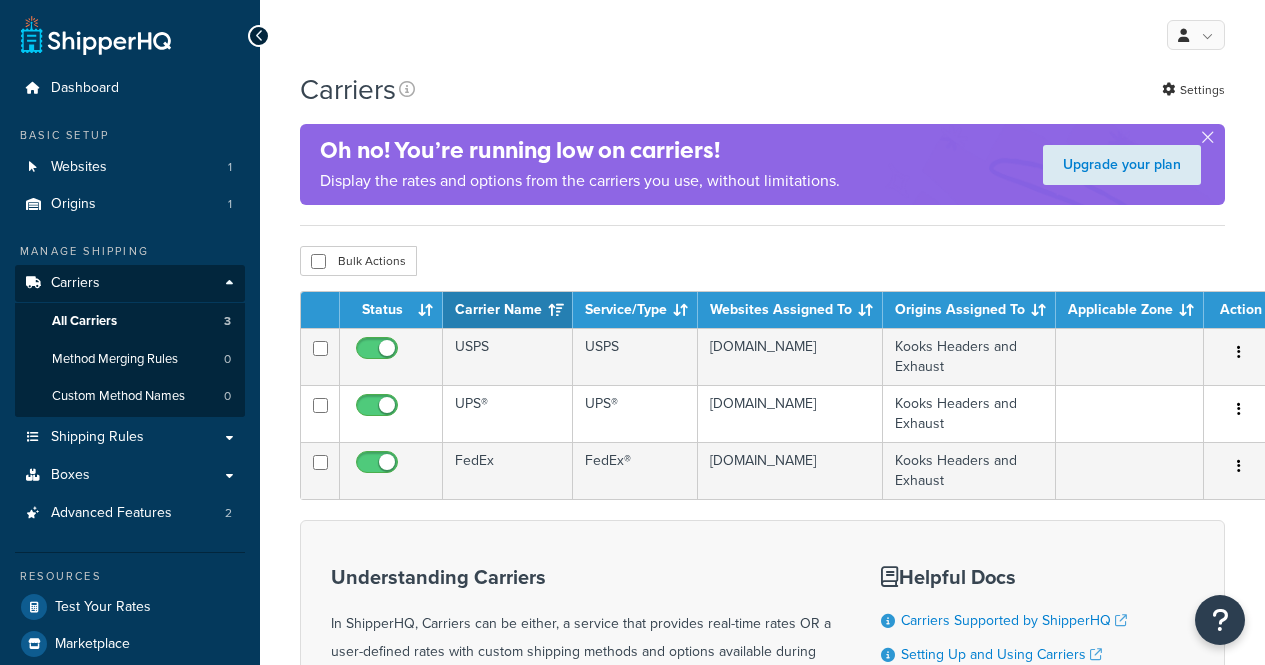 scroll, scrollTop: 0, scrollLeft: 0, axis: both 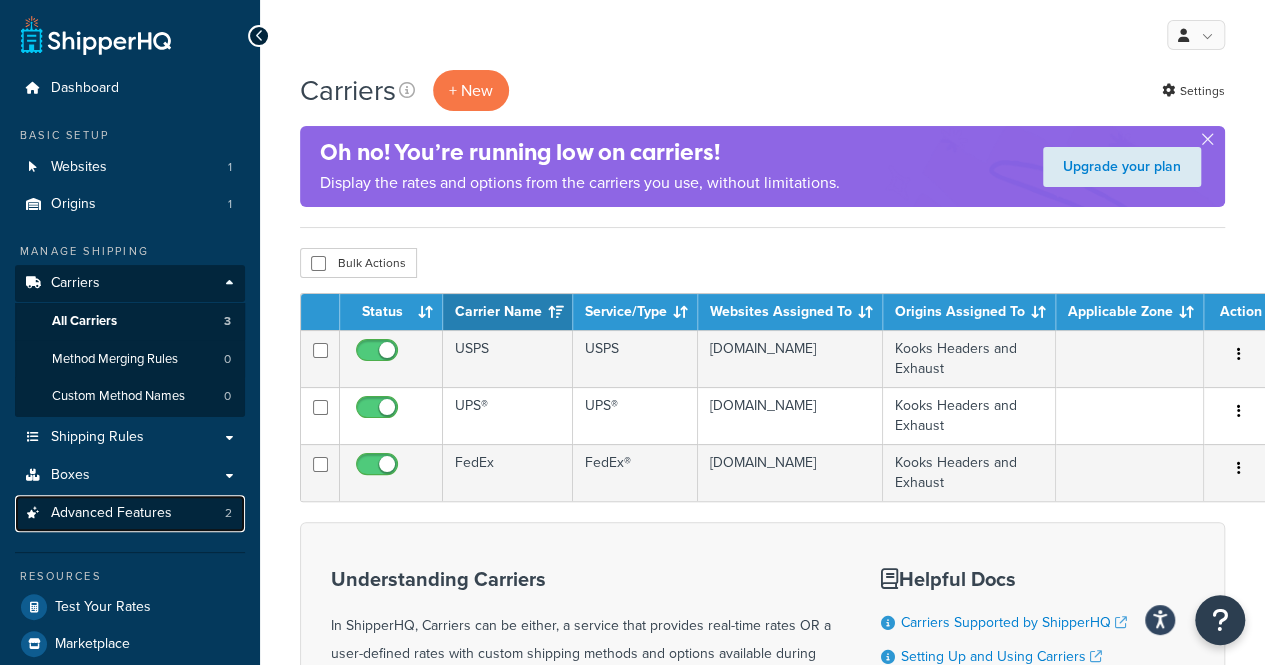 click on "Advanced Features
2" at bounding box center [130, 513] 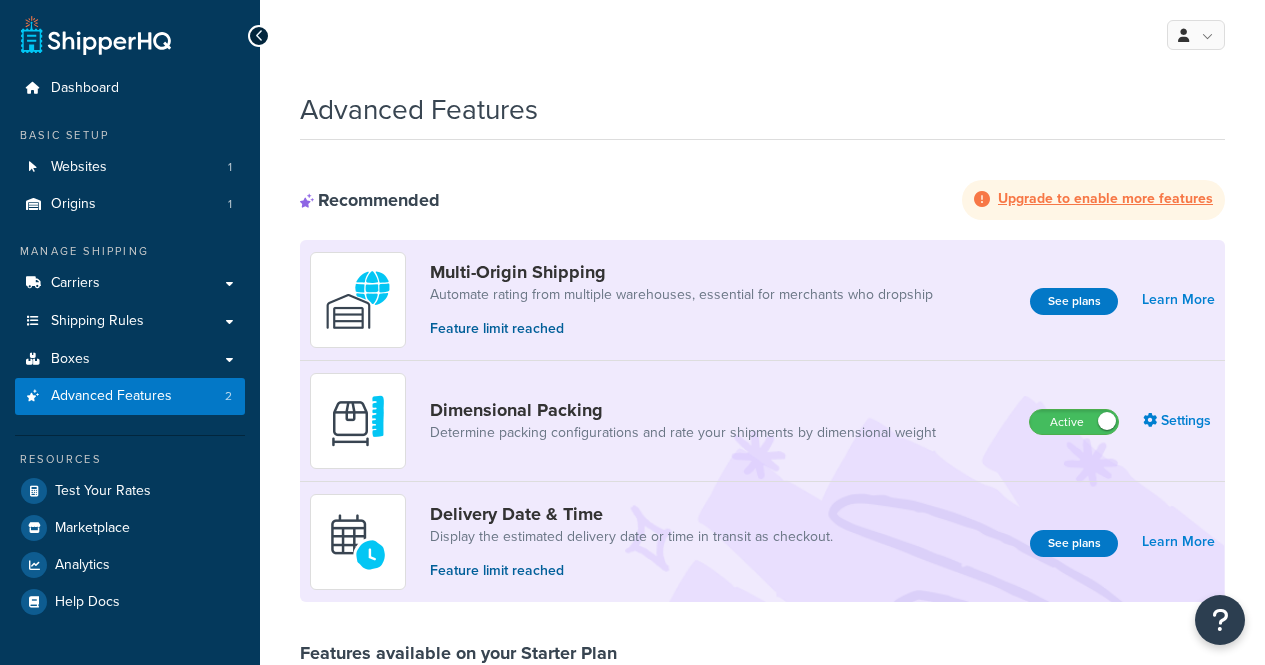 scroll, scrollTop: 0, scrollLeft: 0, axis: both 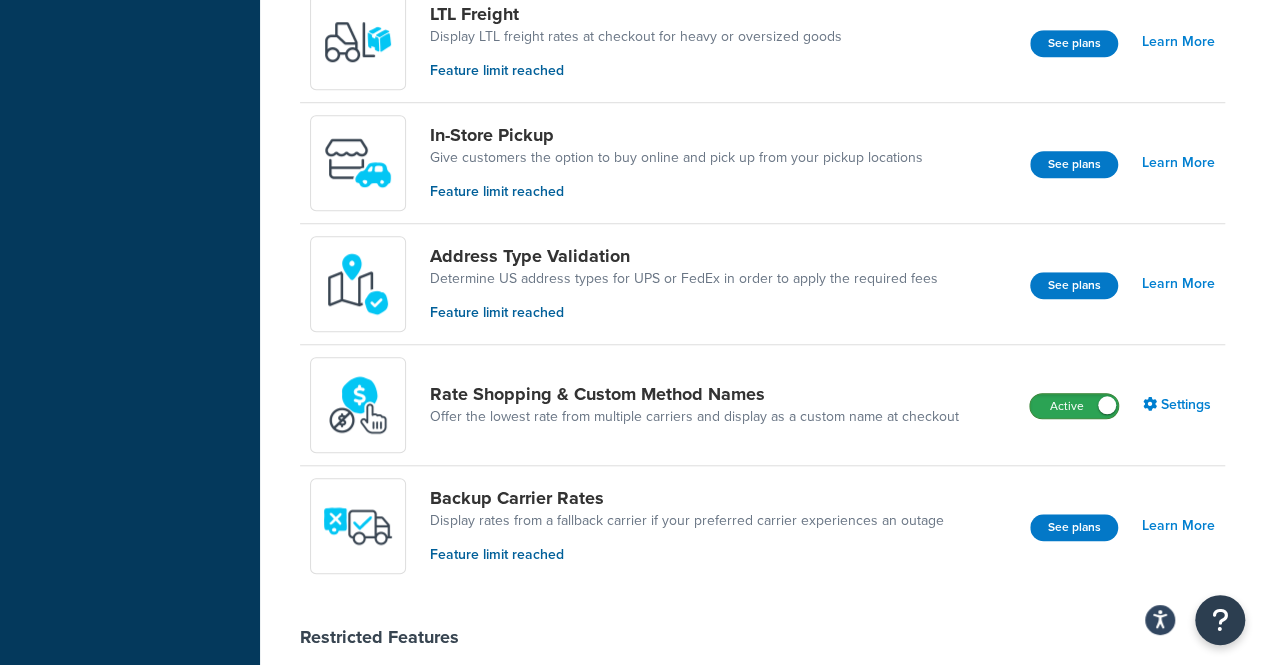 click on "Active" at bounding box center (1074, 406) 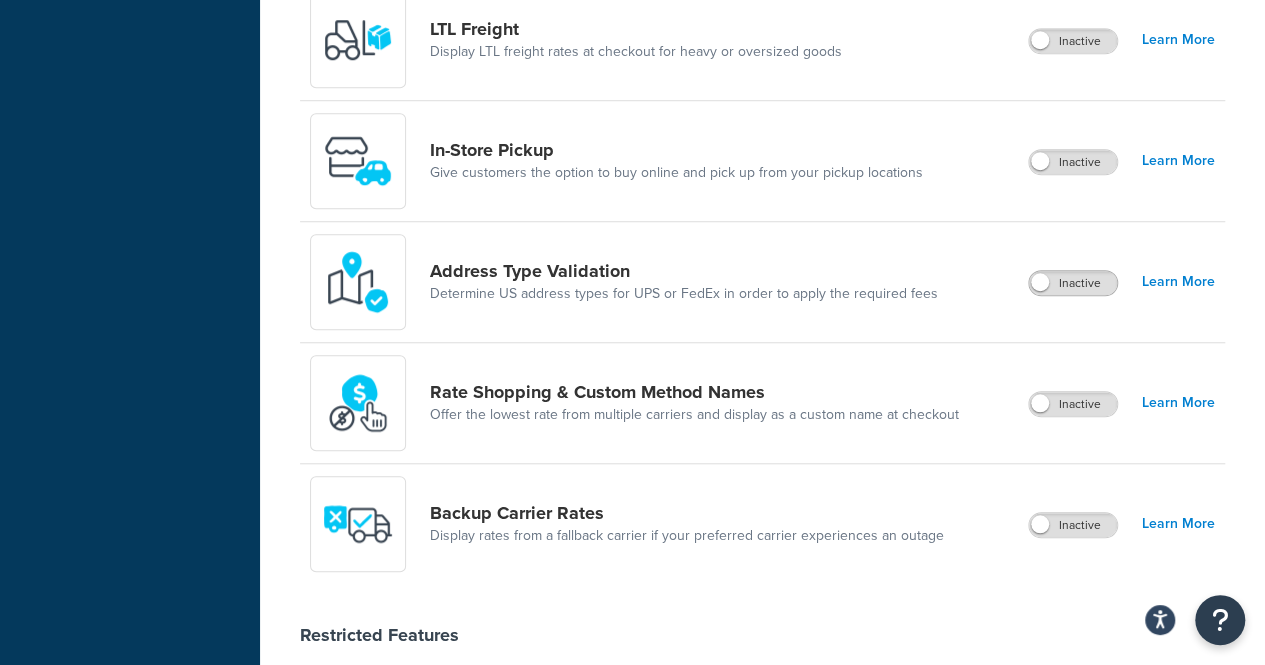 click at bounding box center (1040, 282) 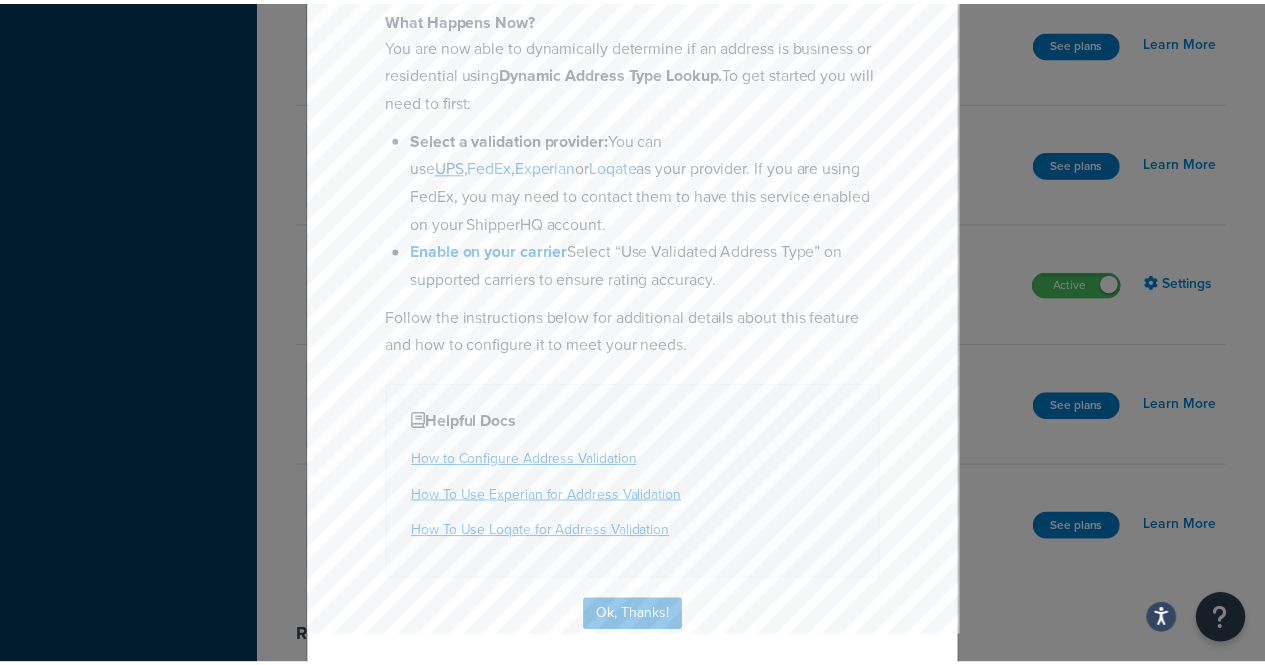 scroll, scrollTop: 228, scrollLeft: 0, axis: vertical 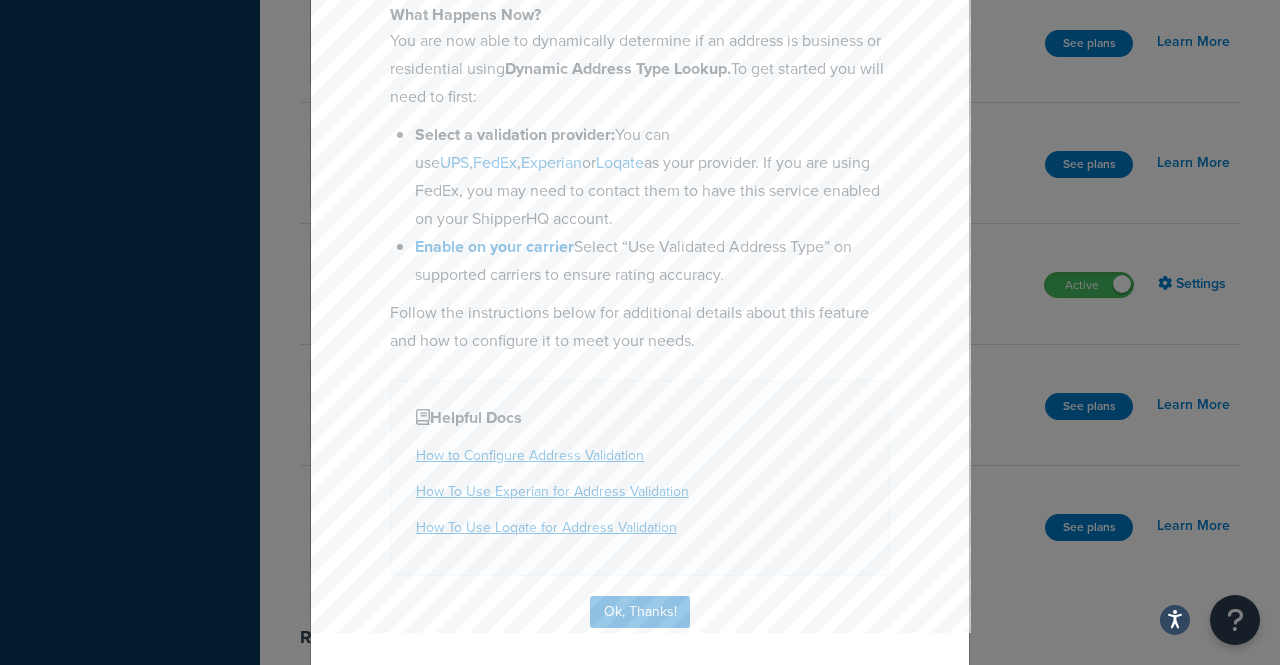 click on "Address Type Validation is now enabled What Happens Now?
You are now able to dynamically determine if an address is business or residential using  Dynamic Address Type Lookup.  To get started you will need to first:
Select a validation provider:  You can use   UPS ,  FedEx ,  Experian  or   Loqate  as your provider. If you are using FedEx, you may need to contact them to have this service enabled on your ShipperHQ account.
Enable on your carrier  Select “Use Validated Address Type” on supported carriers to ensure rating accuracy.
Follow the instructions below for additional details about this feature and how to configure it to meet your needs.
Helpful Docs How to Configure Address Validation How To Use Experian for Address Validation How To Use Loqate for Address Validation Ok, Thanks!" at bounding box center (640, 250) 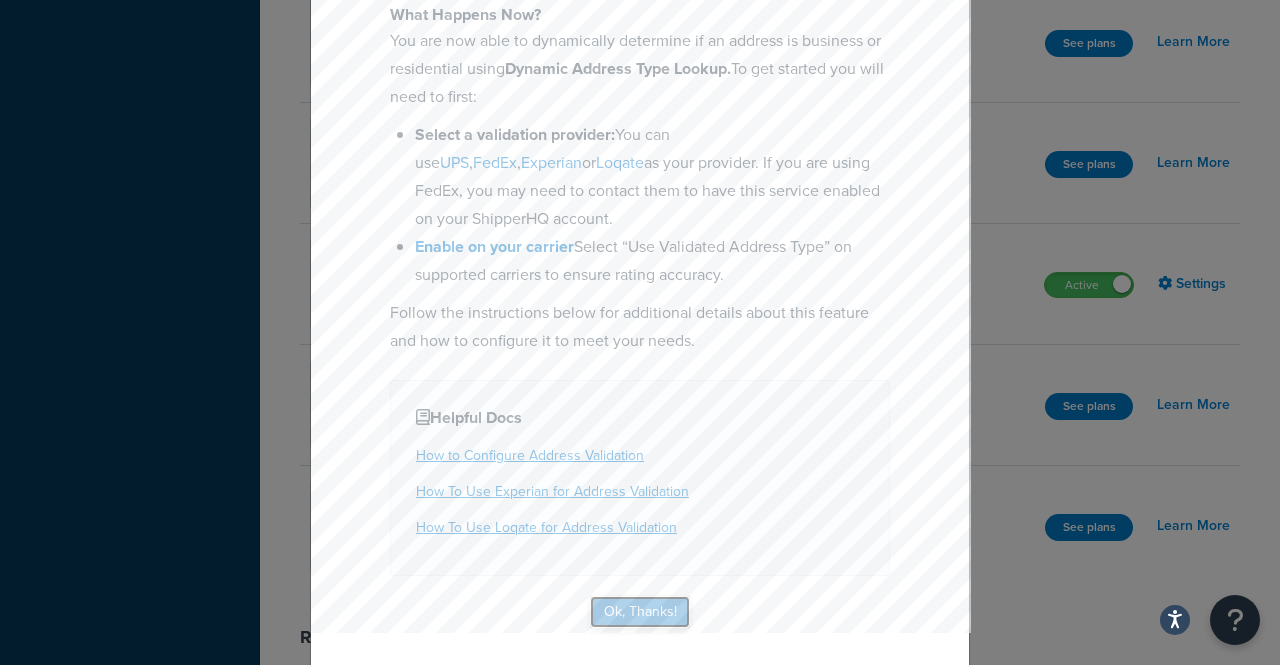 click on "Ok, Thanks!" at bounding box center (640, 612) 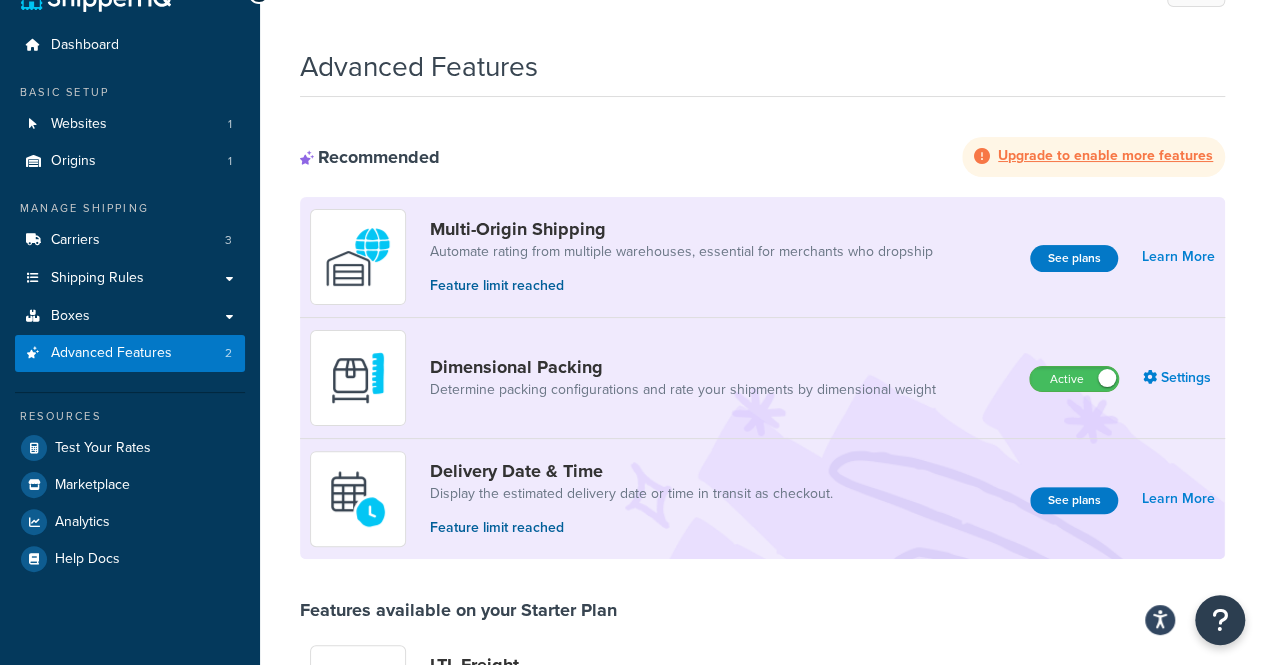 scroll, scrollTop: 39, scrollLeft: 0, axis: vertical 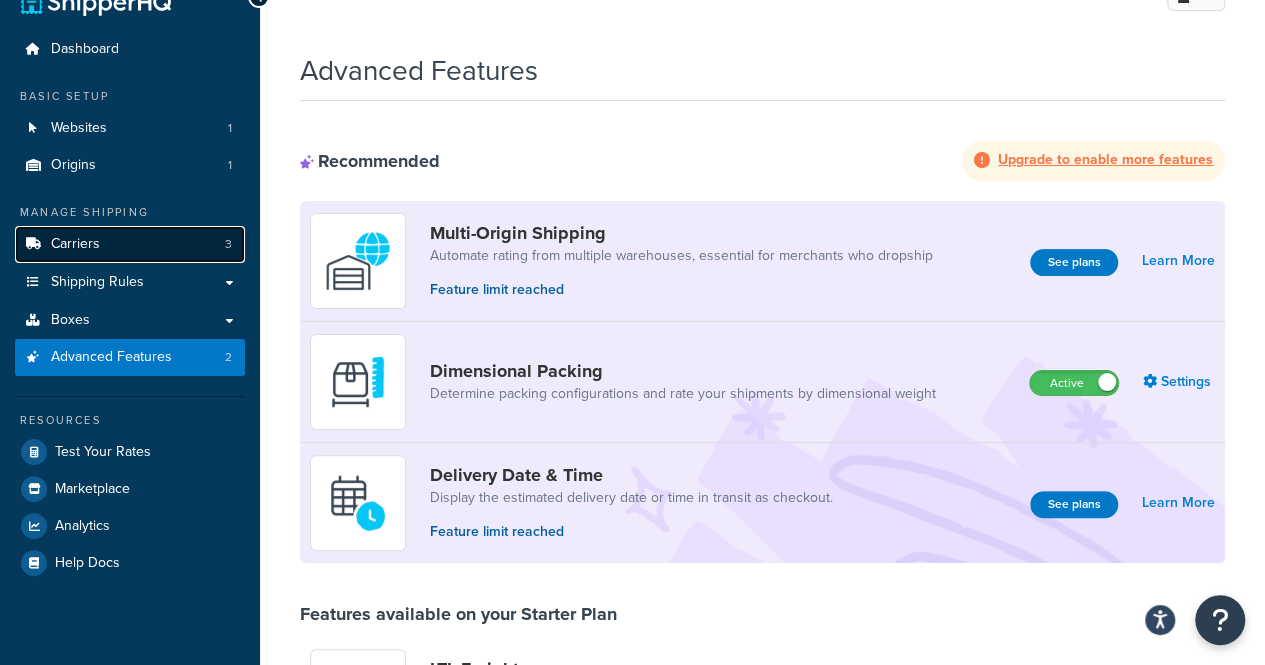 click on "Carriers 3" at bounding box center (130, 244) 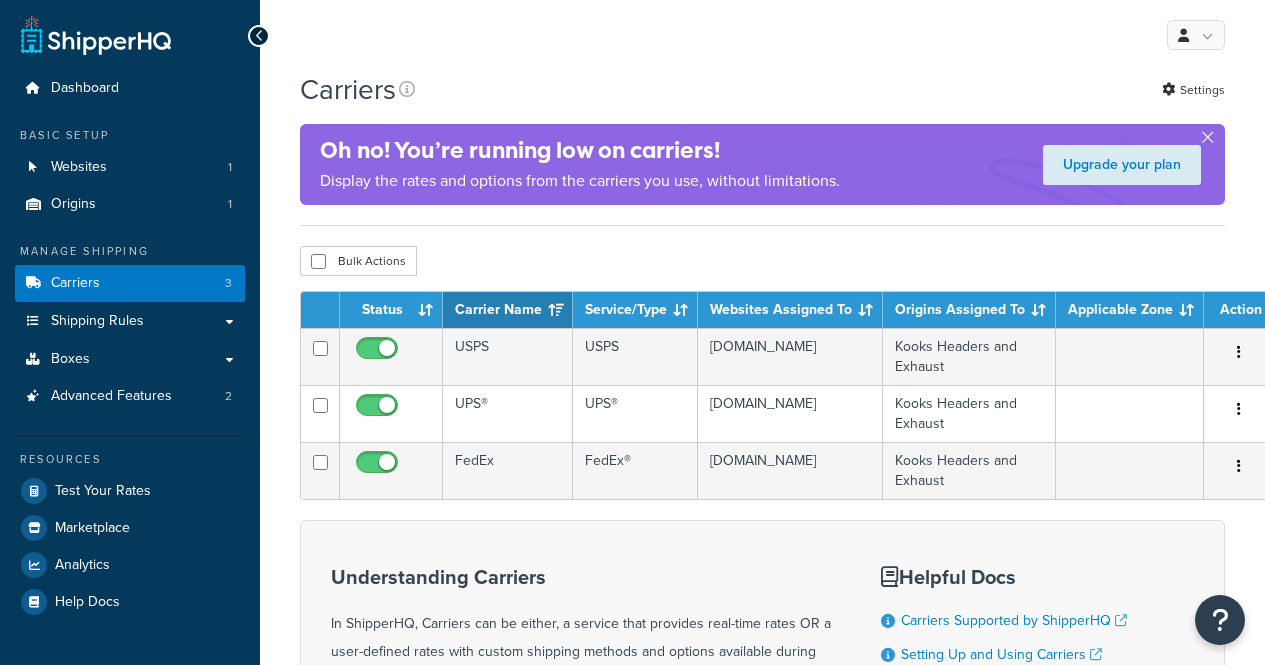 scroll, scrollTop: 0, scrollLeft: 0, axis: both 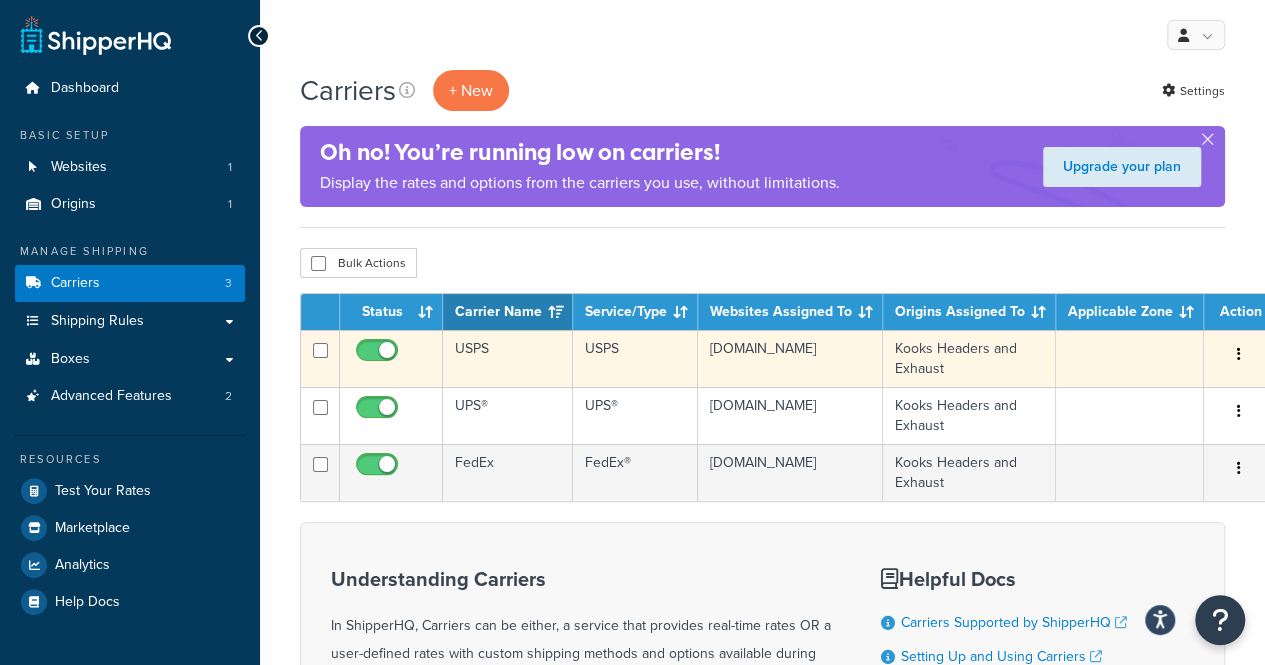 click on "USPS" at bounding box center (508, 358) 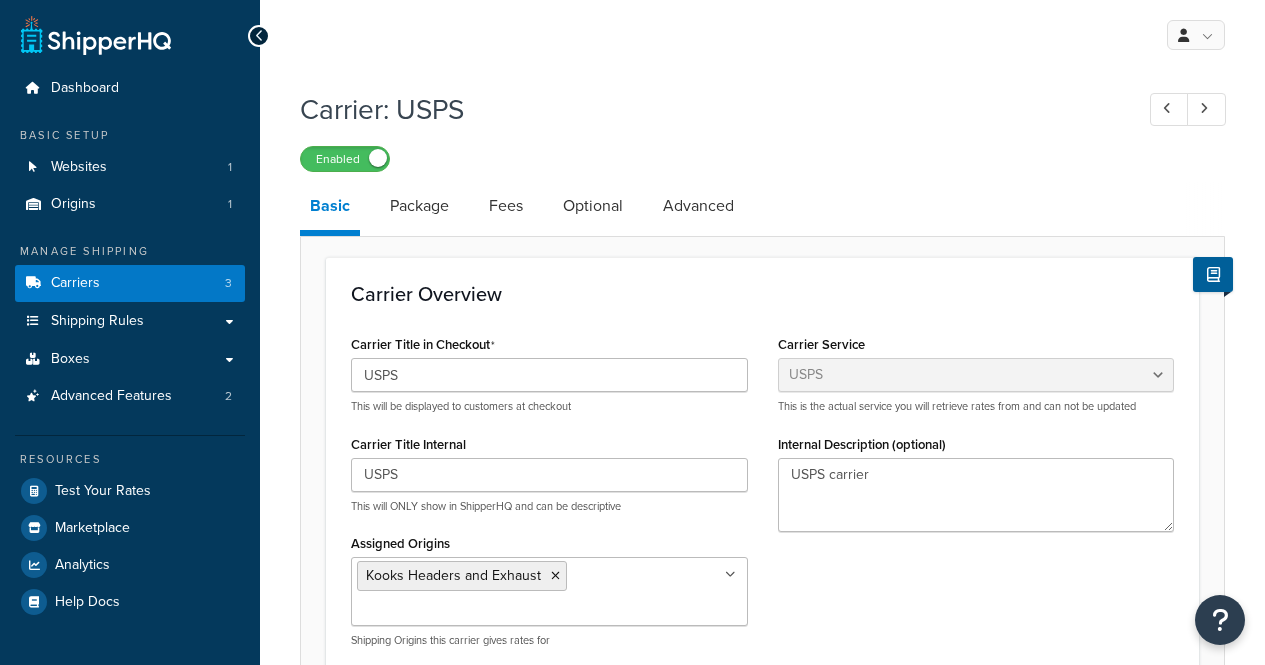 select on "usps" 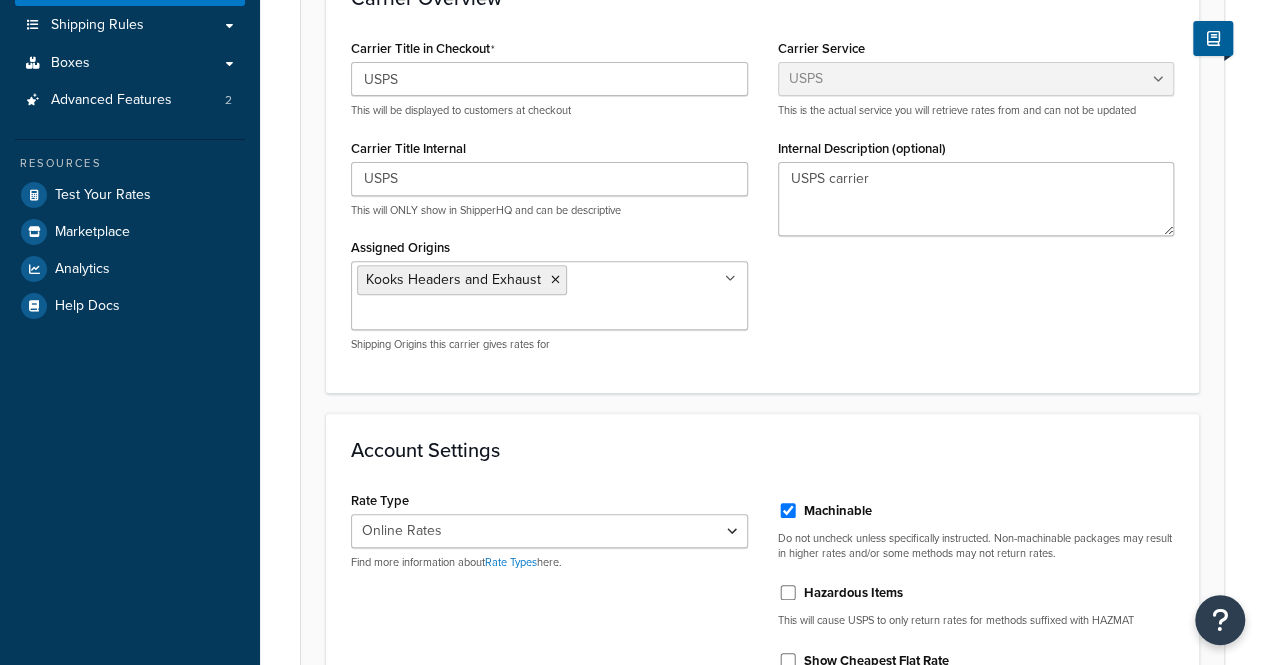 scroll, scrollTop: 0, scrollLeft: 0, axis: both 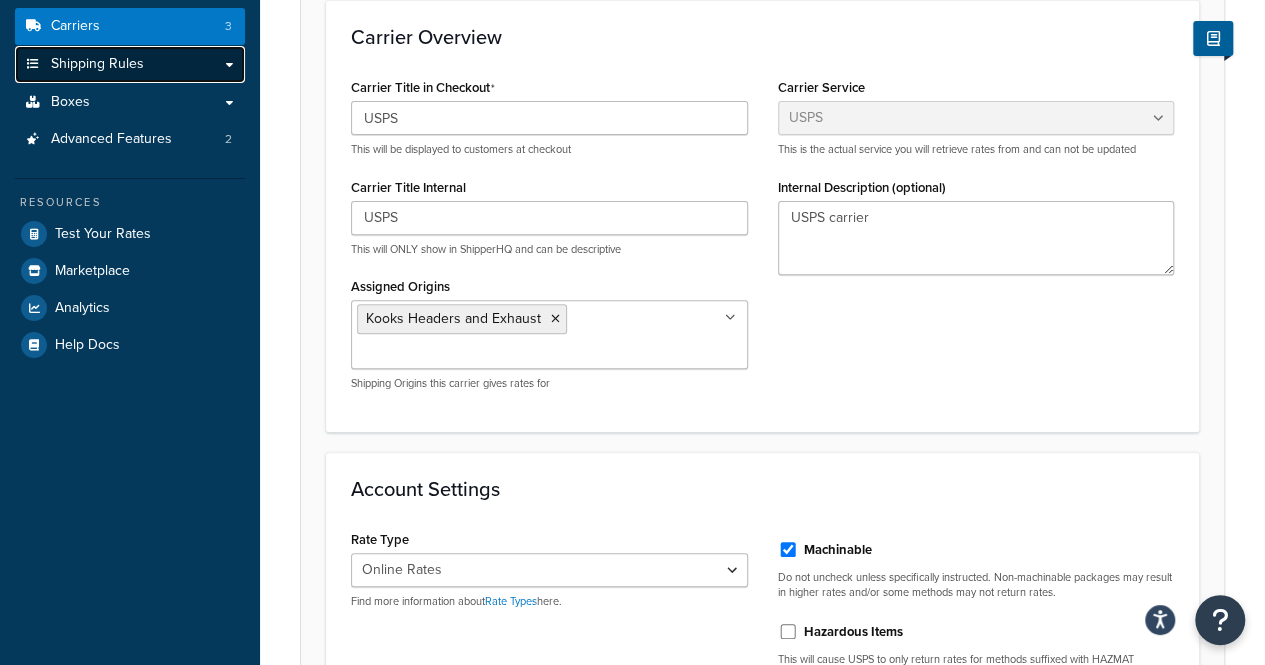 click at bounding box center [33, 64] 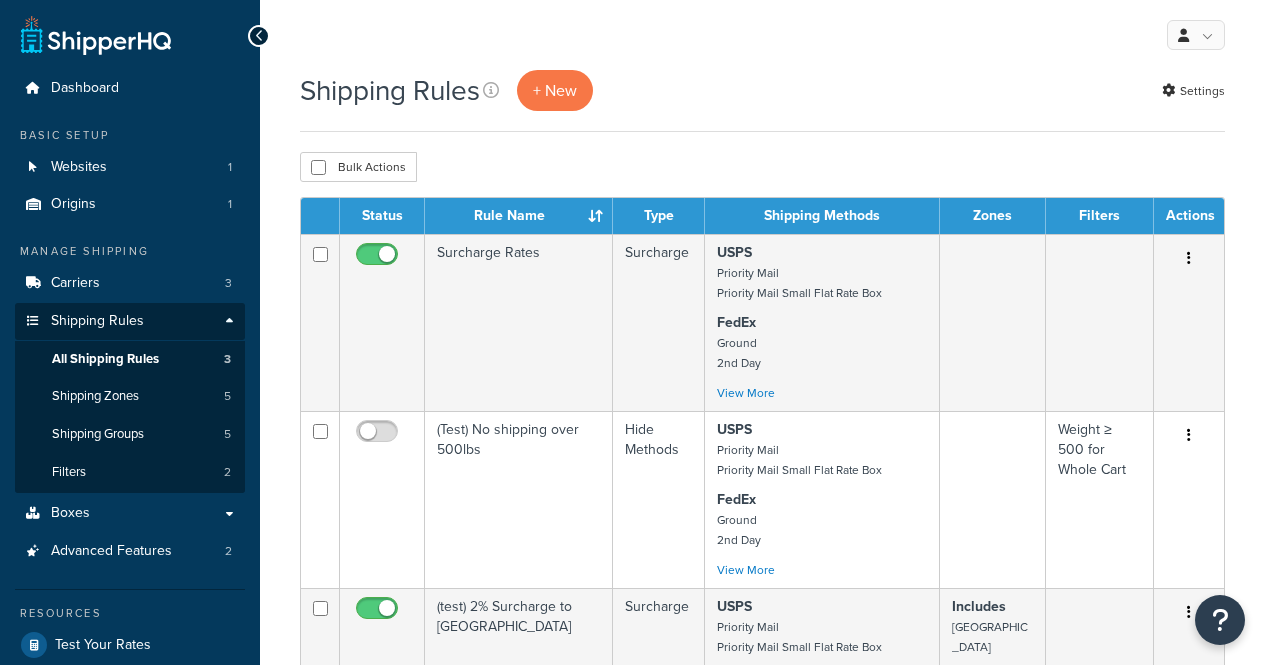 scroll, scrollTop: 0, scrollLeft: 0, axis: both 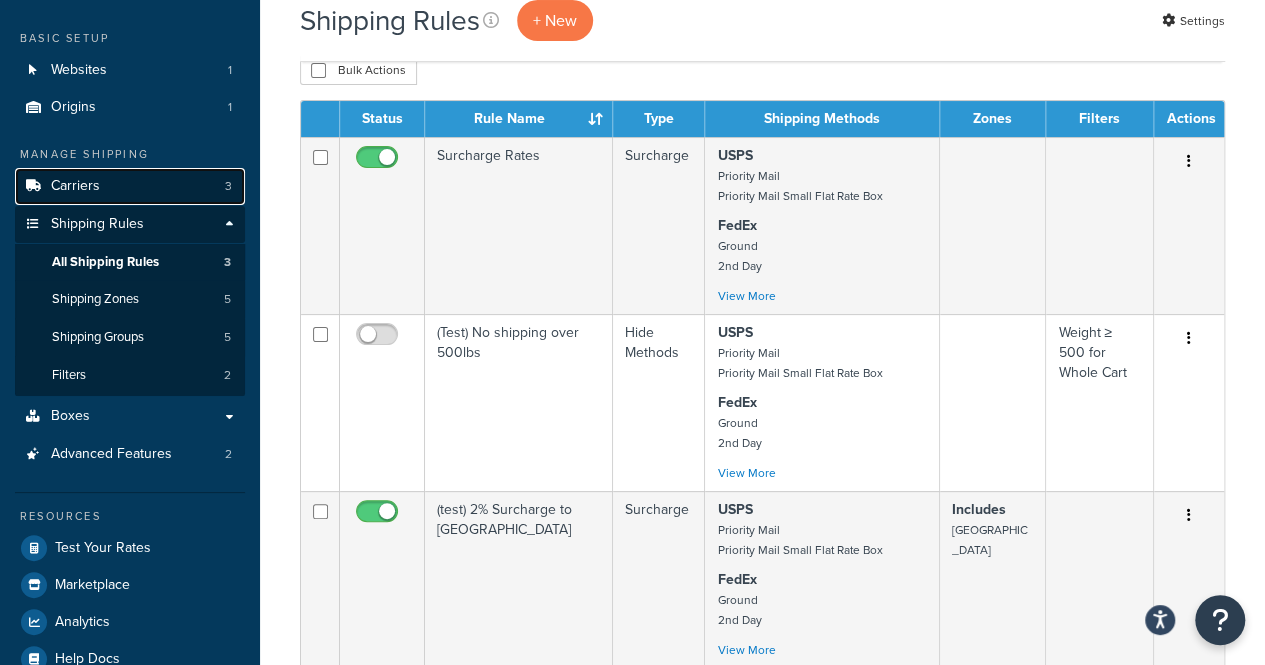 click on "Carriers" at bounding box center (75, 186) 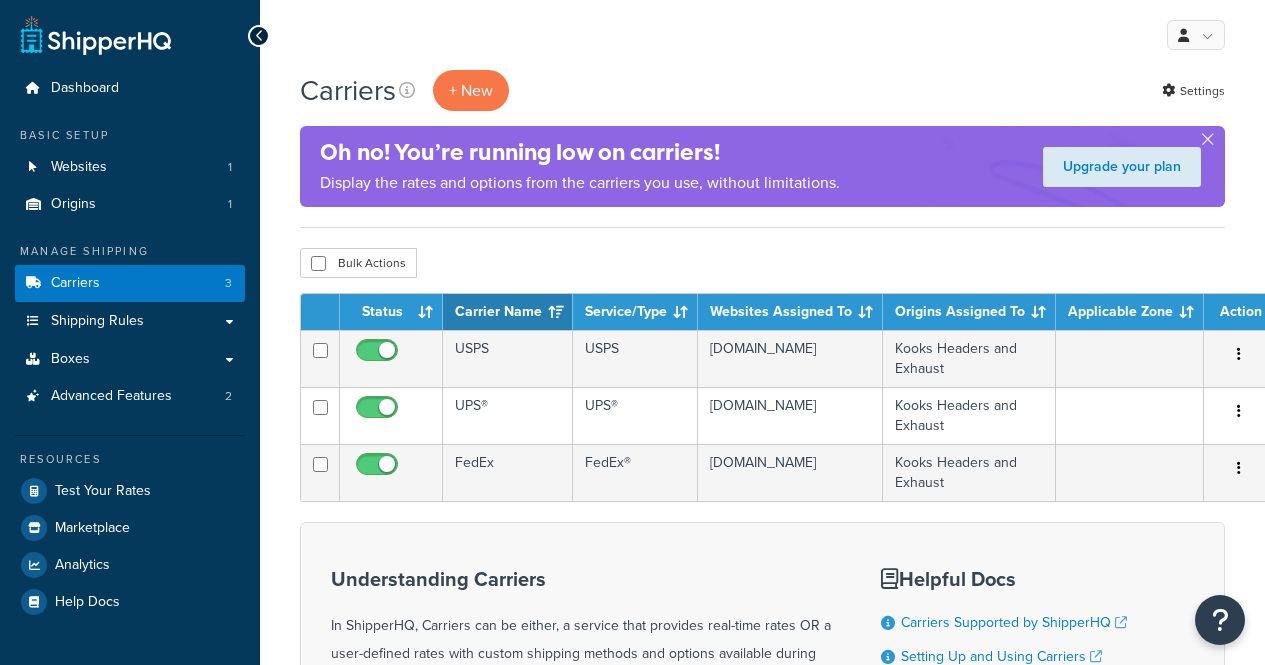 scroll, scrollTop: 0, scrollLeft: 0, axis: both 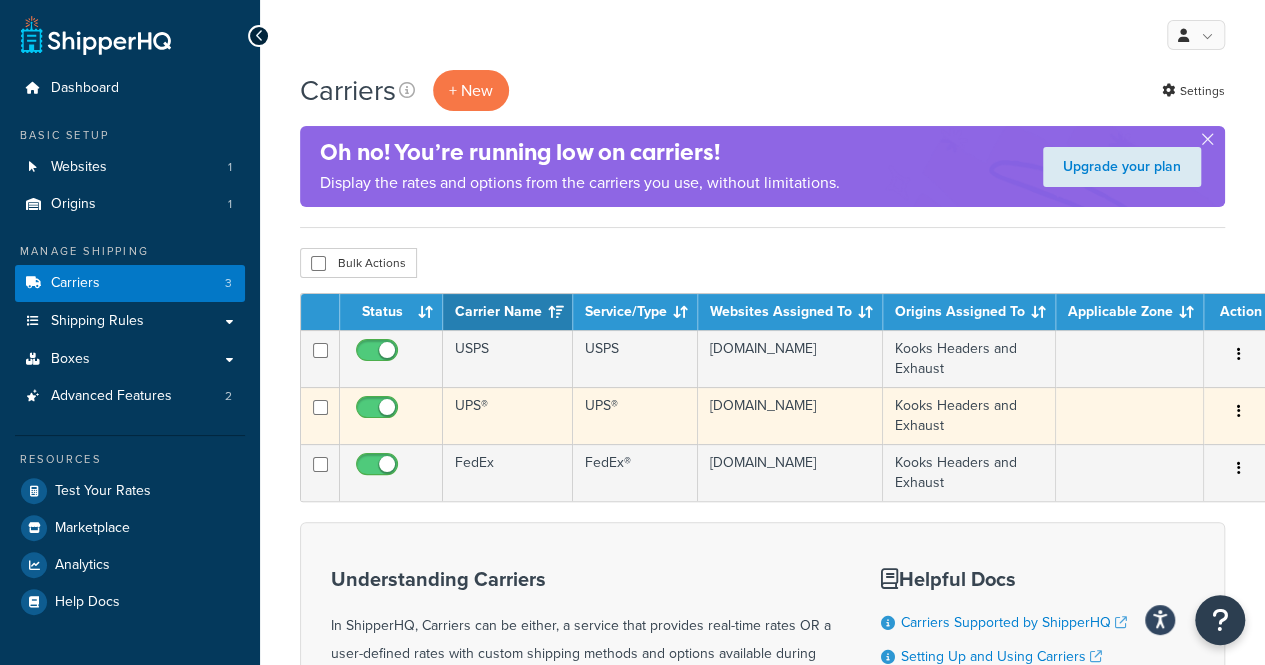 click on "UPS®" at bounding box center [508, 415] 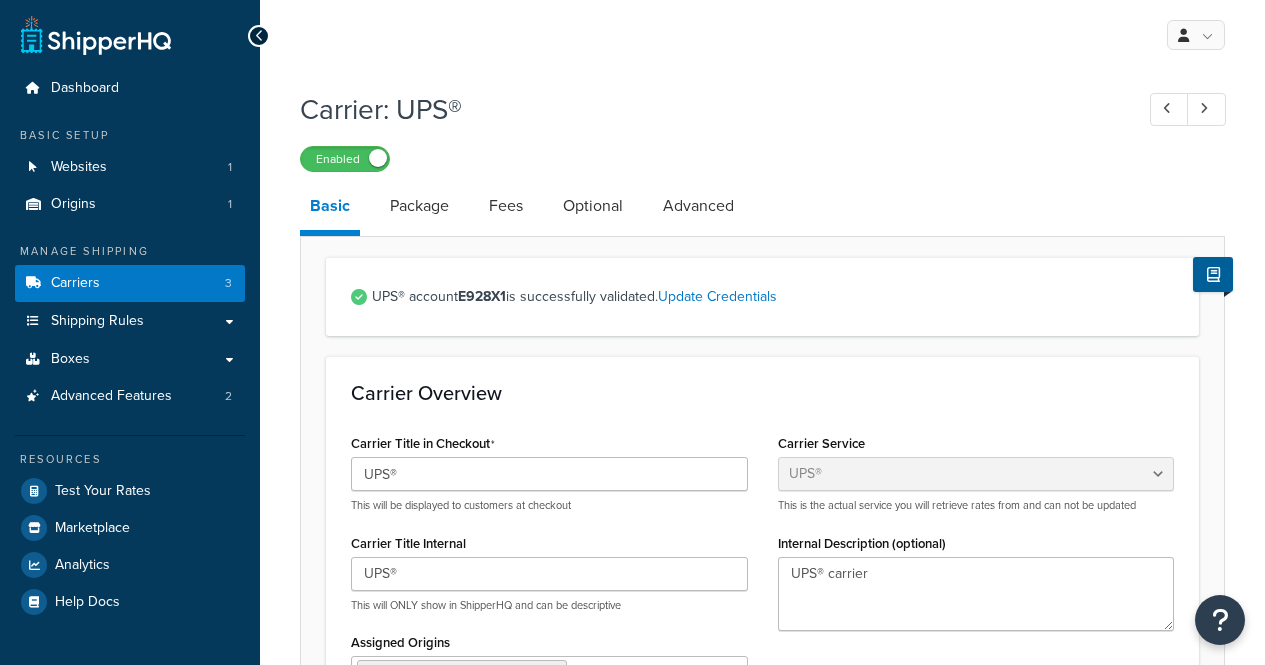 select on "ups" 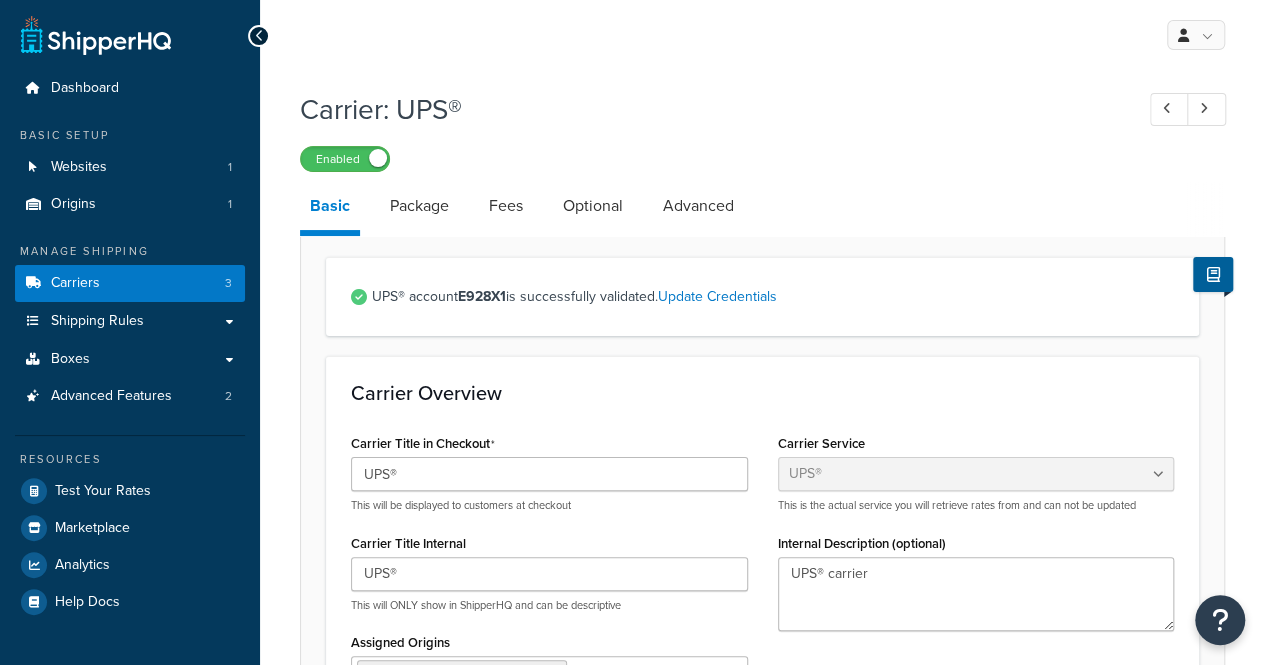 scroll, scrollTop: 0, scrollLeft: 0, axis: both 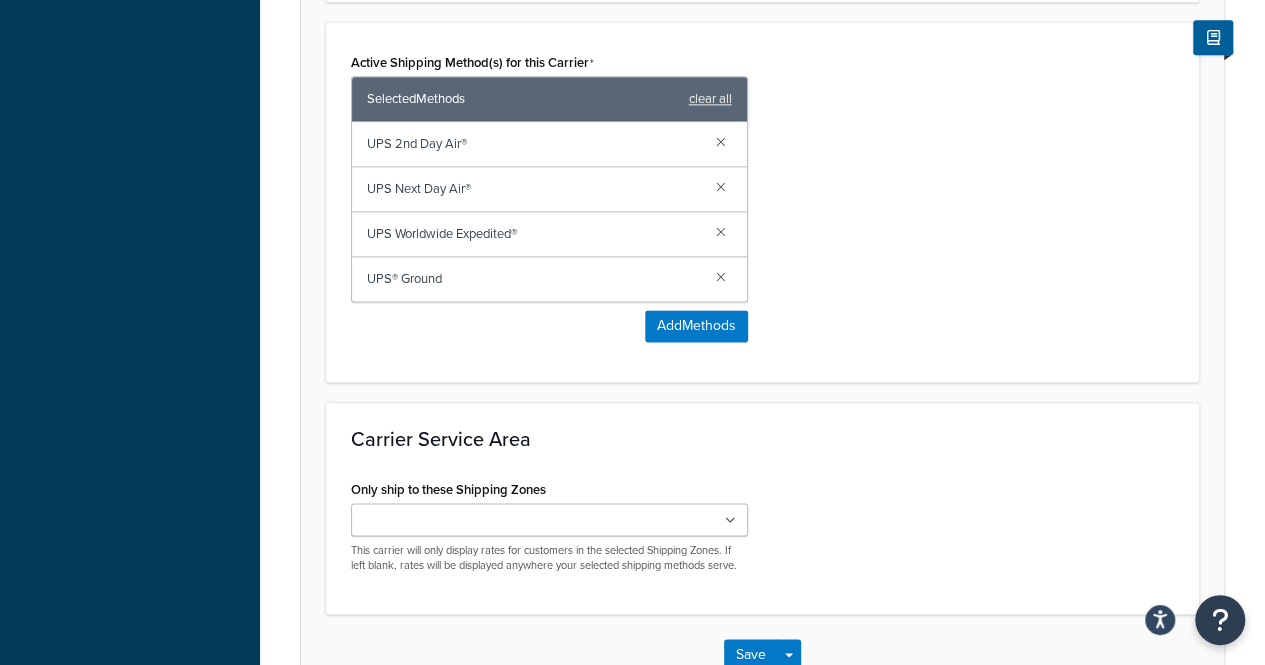click on "This carrier will only display rates for customers in the selected Shipping Zones. If left blank, rates will be displayed anywhere your selected shipping methods serve." at bounding box center (549, 558) 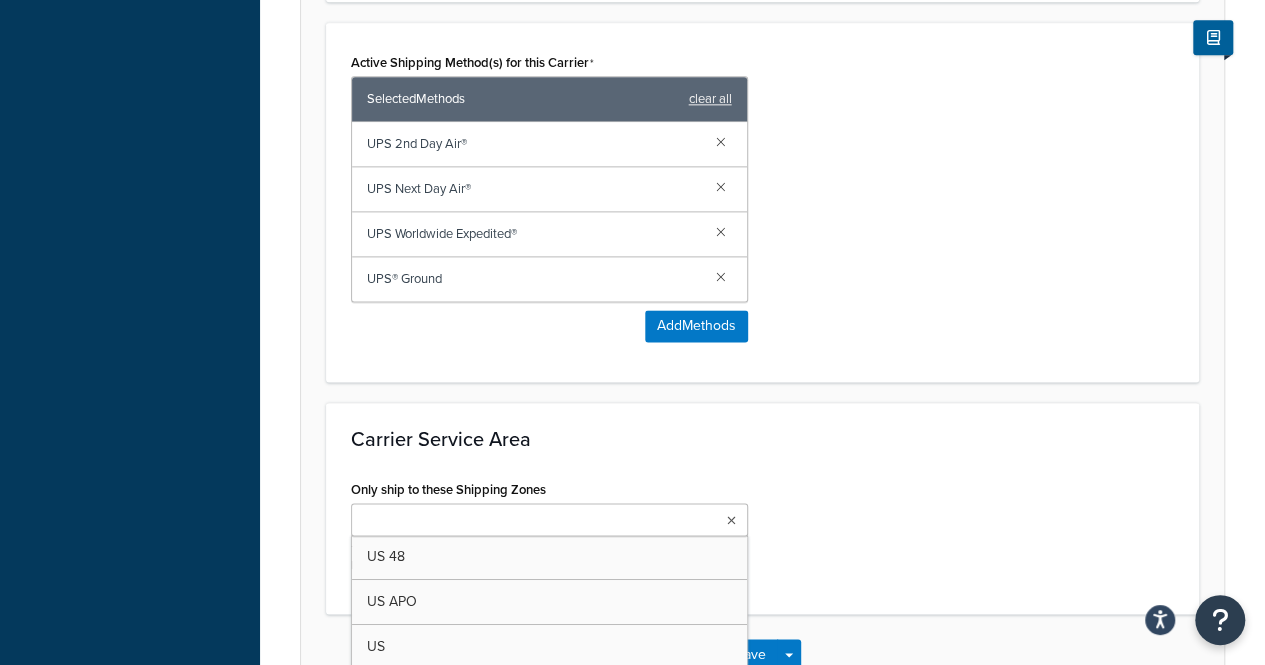 scroll, scrollTop: 1359, scrollLeft: 0, axis: vertical 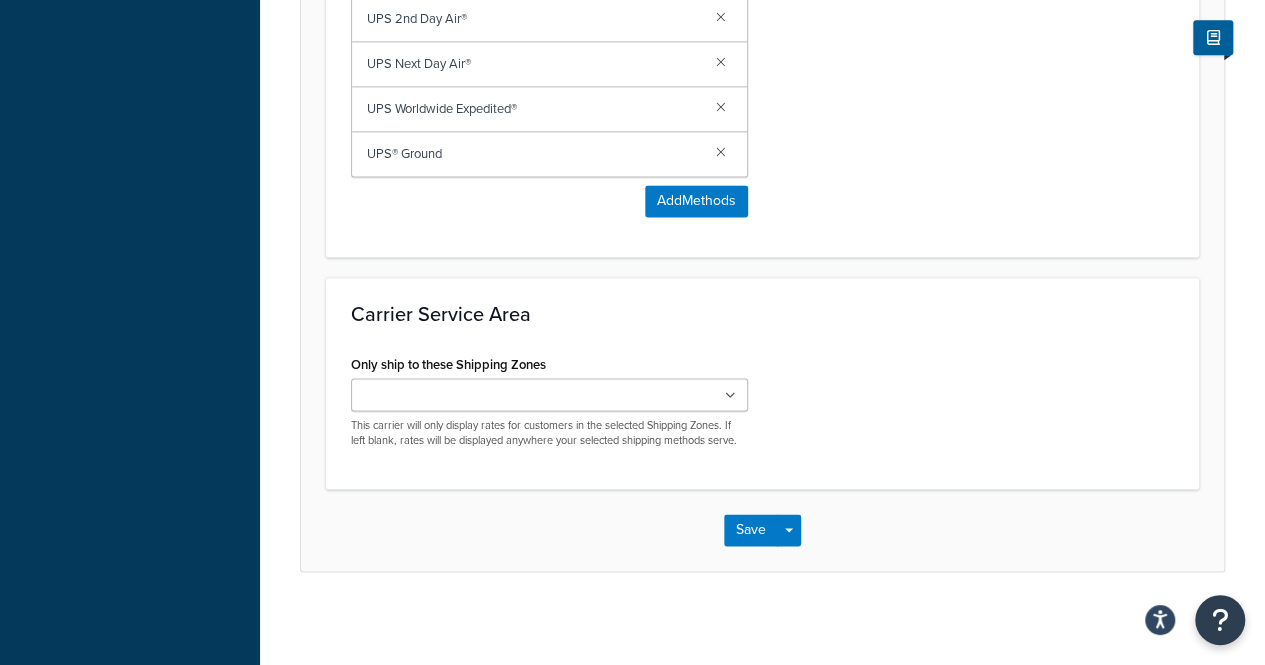 click on "Only ship to these Shipping Zones   US 48 US APO [GEOGRAPHIC_DATA] [GEOGRAPHIC_DATA] [GEOGRAPHIC_DATA] POBox Add New This carrier will only display rates for customers in the selected Shipping Zones. If left blank, rates will be displayed anywhere your selected shipping methods serve." at bounding box center [762, 407] 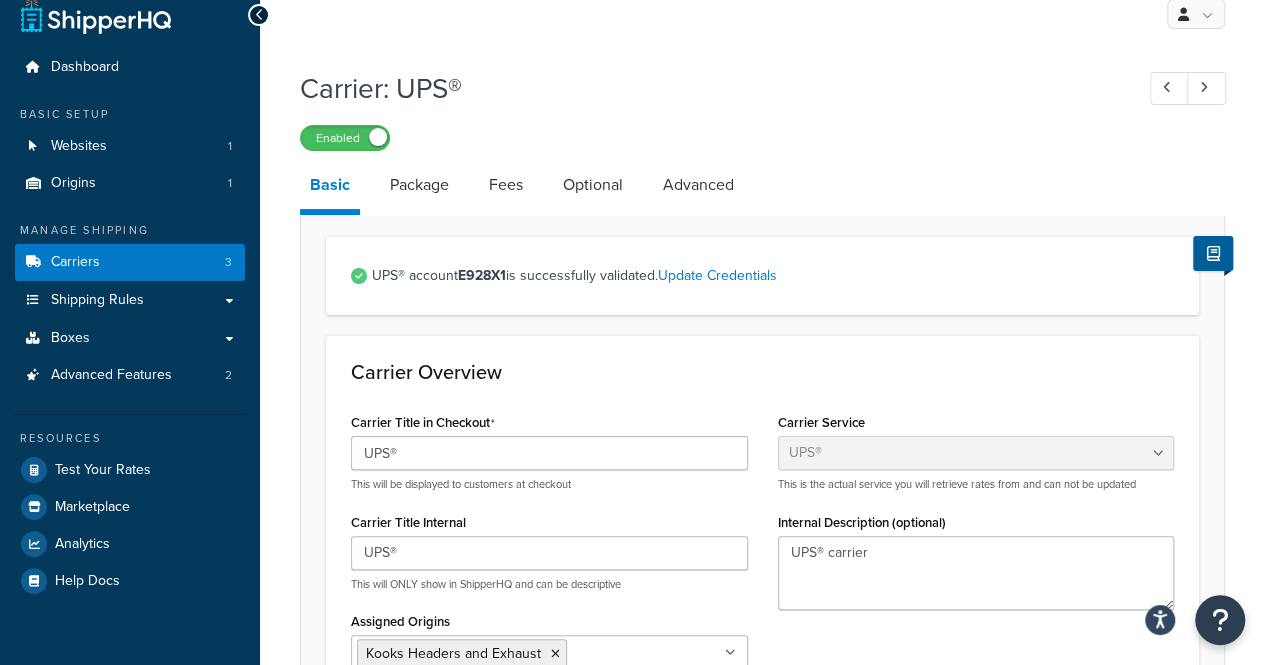 scroll, scrollTop: 0, scrollLeft: 0, axis: both 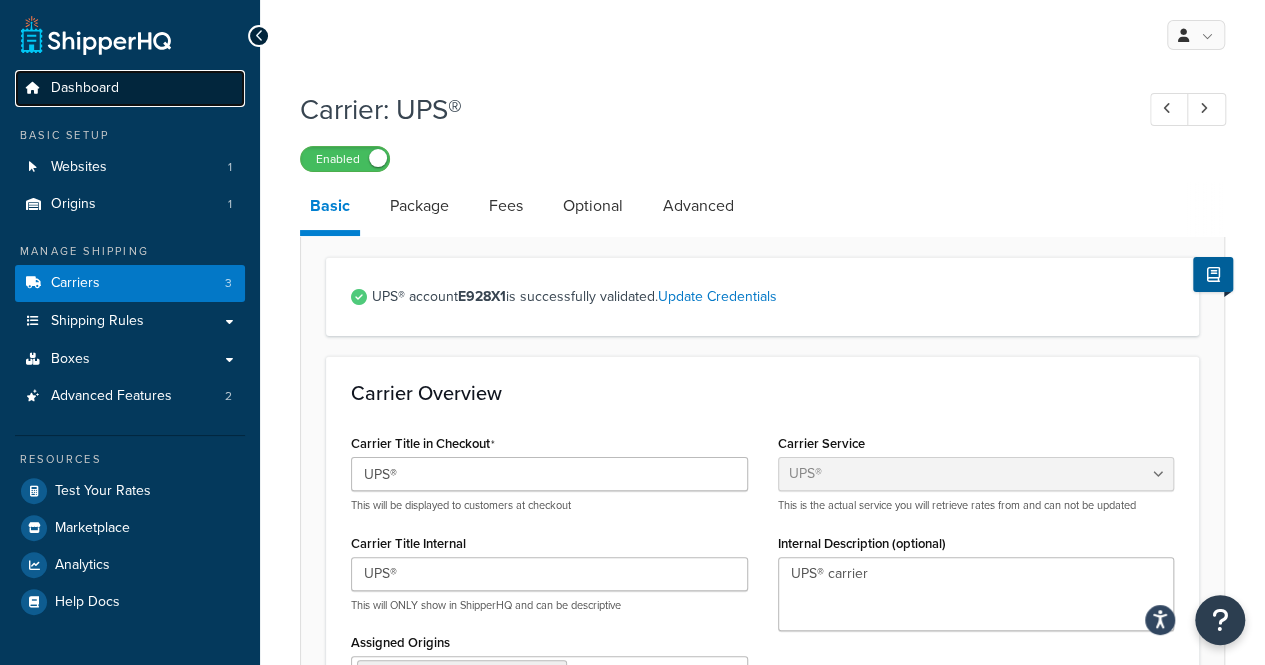 click on "Dashboard" at bounding box center [130, 88] 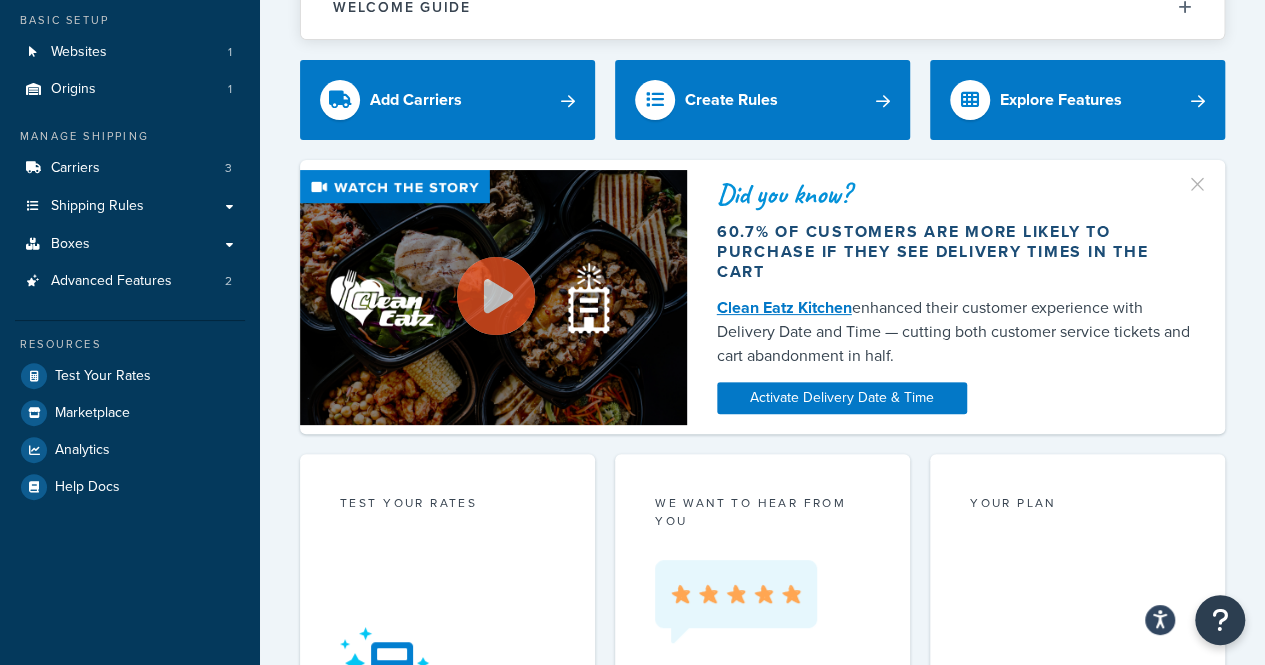 scroll, scrollTop: 0, scrollLeft: 0, axis: both 